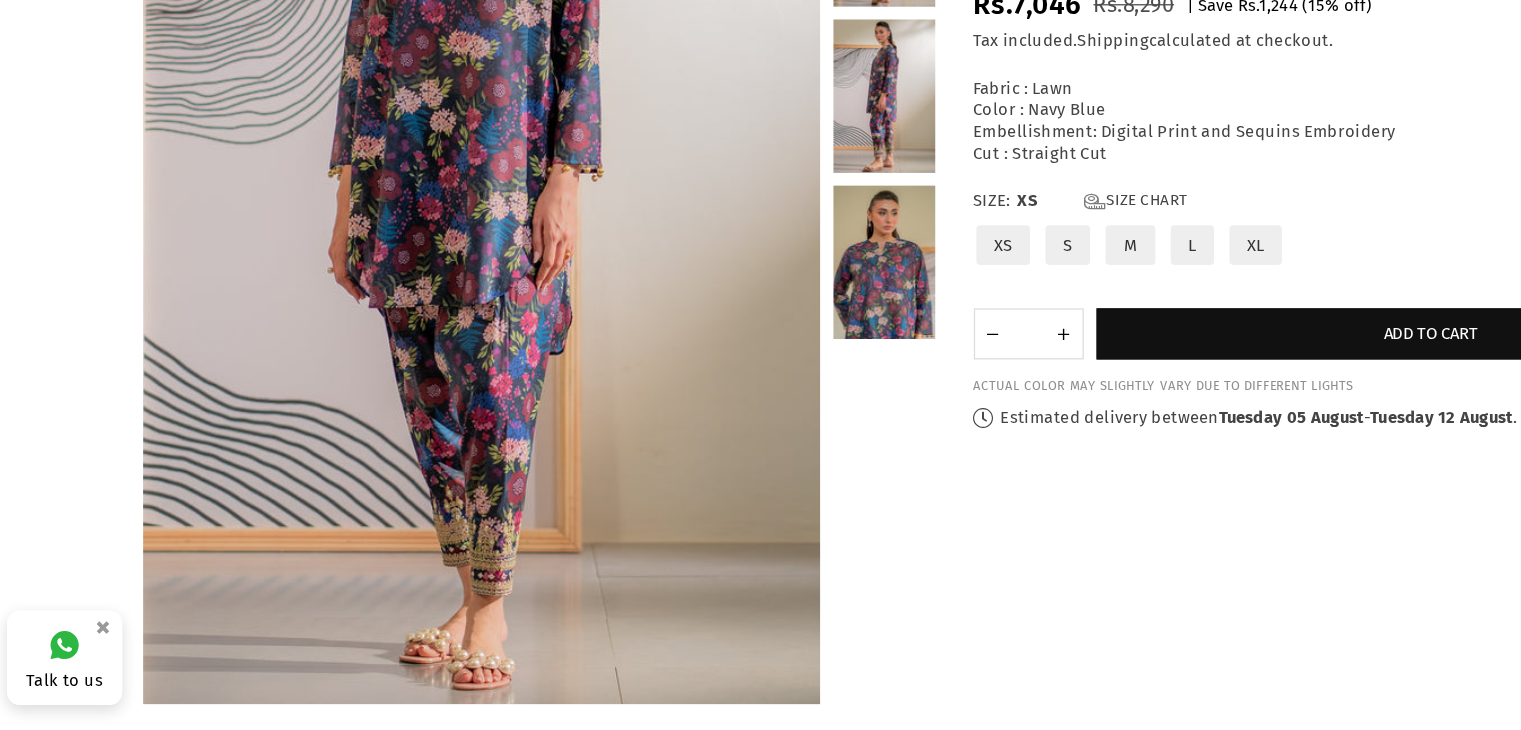 scroll, scrollTop: 199, scrollLeft: 0, axis: vertical 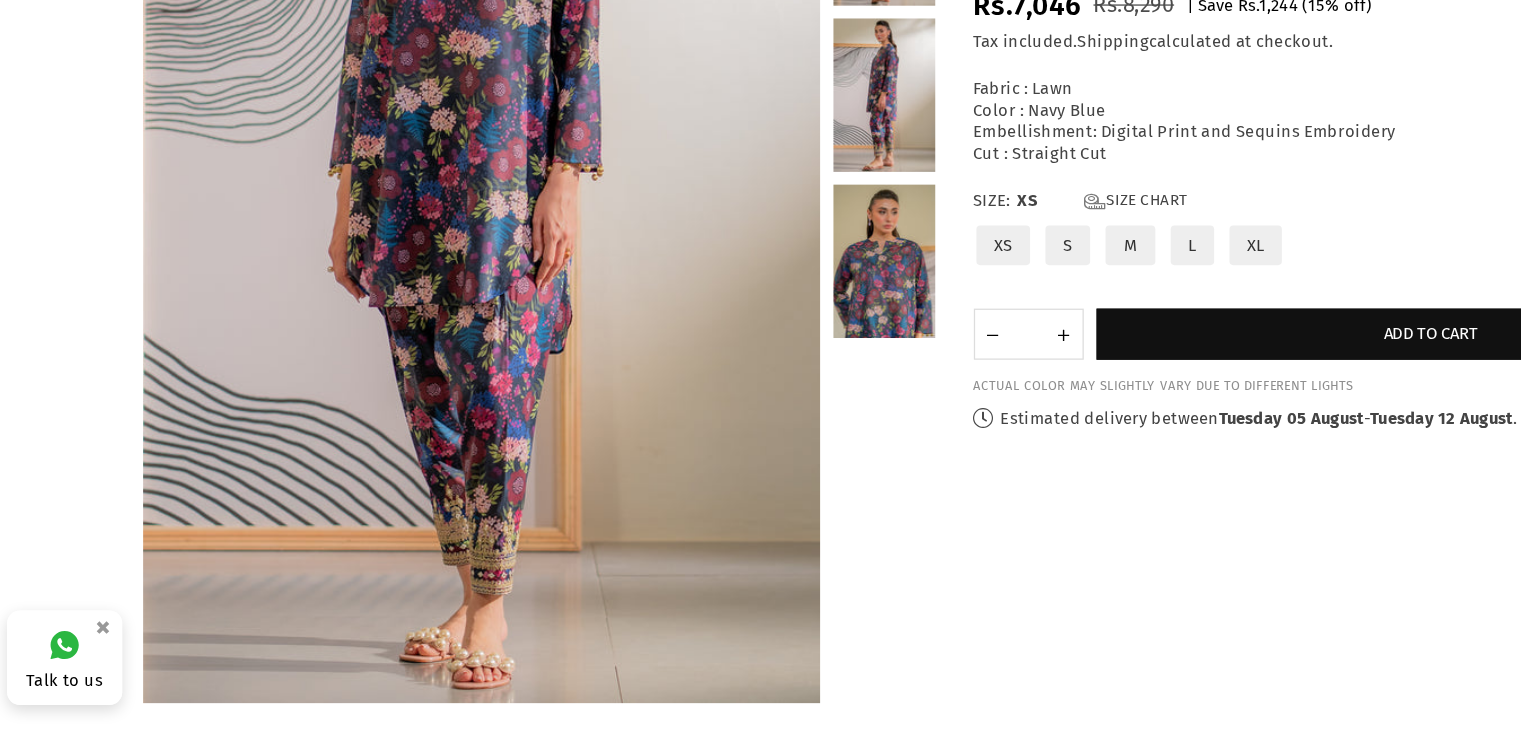 click on "Diva" at bounding box center (761, 345) 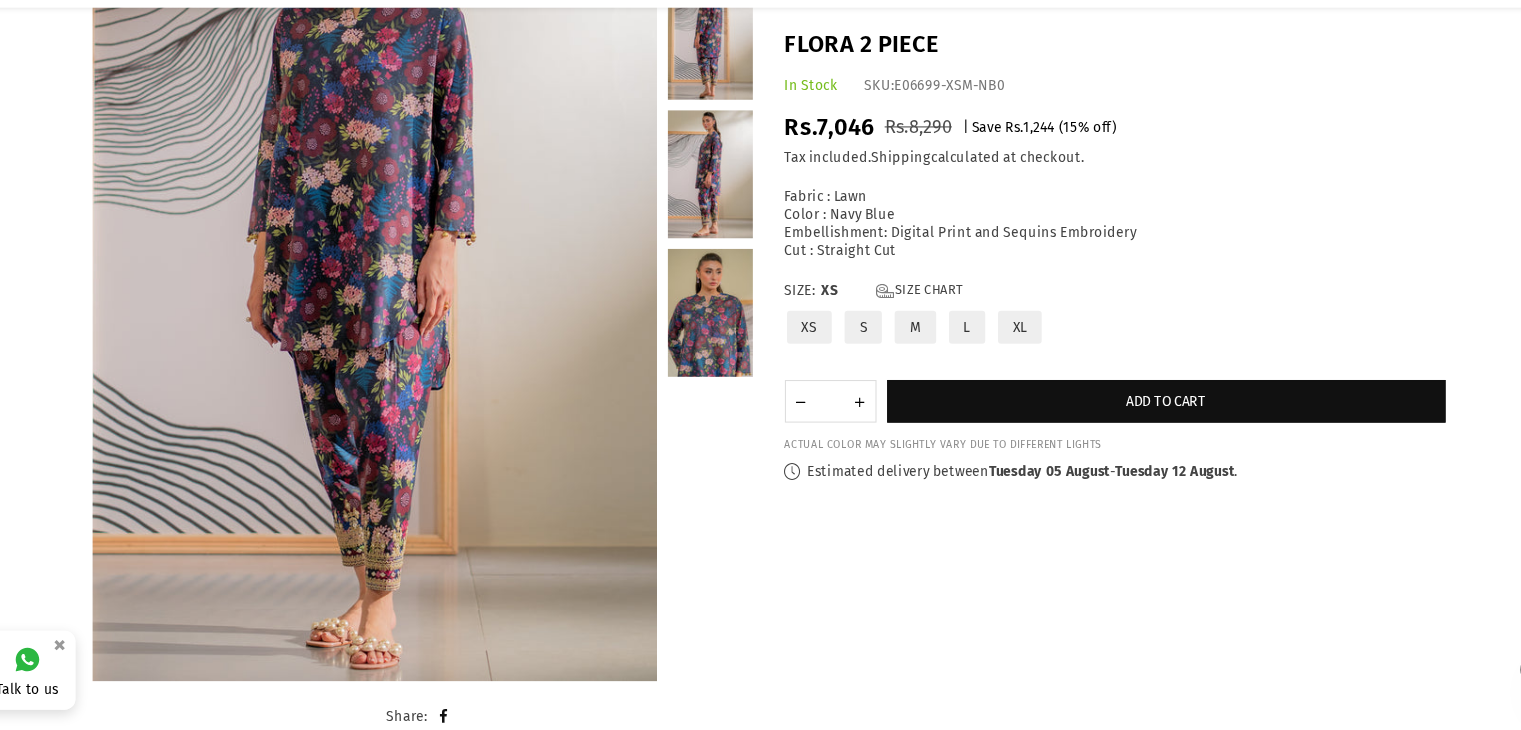 scroll, scrollTop: 224, scrollLeft: 0, axis: vertical 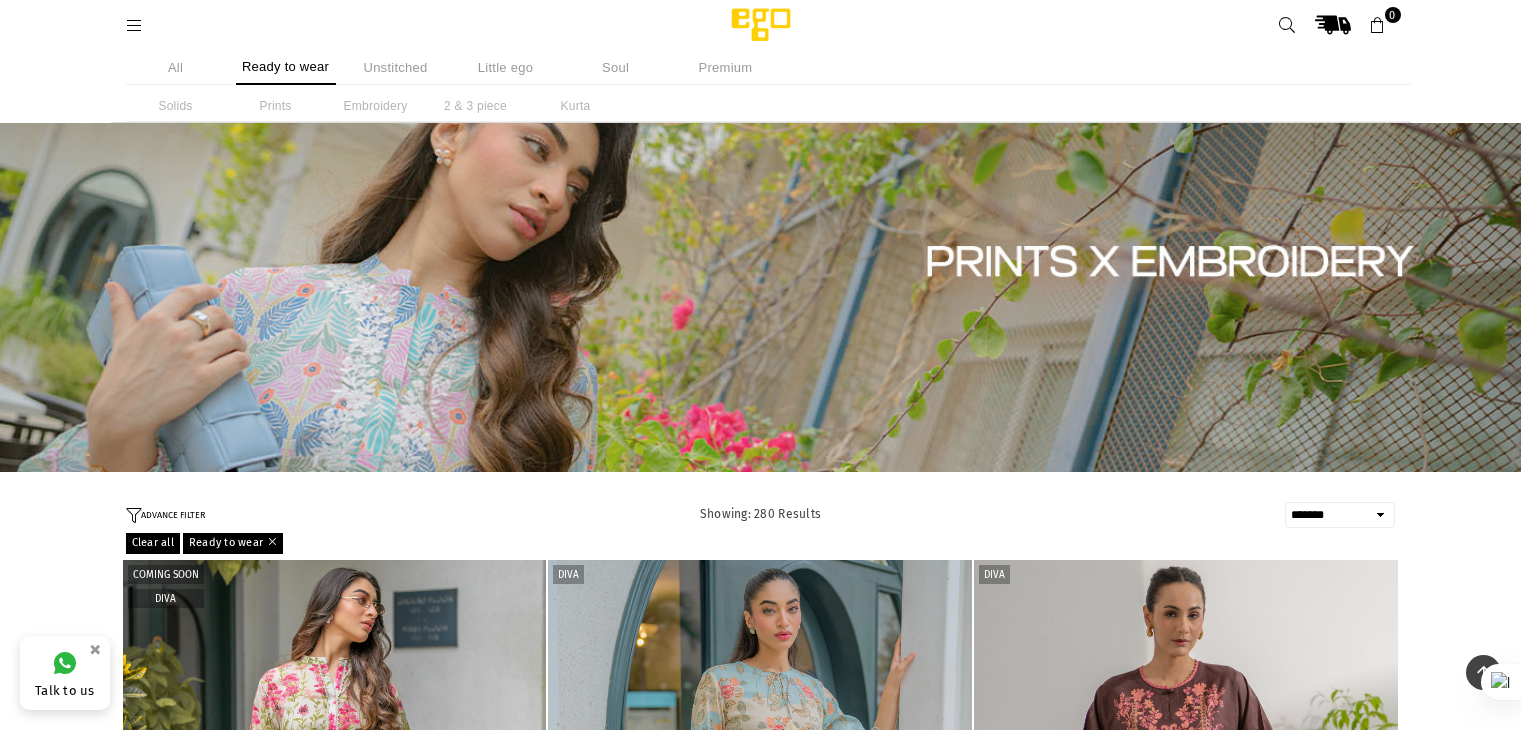 select on "**********" 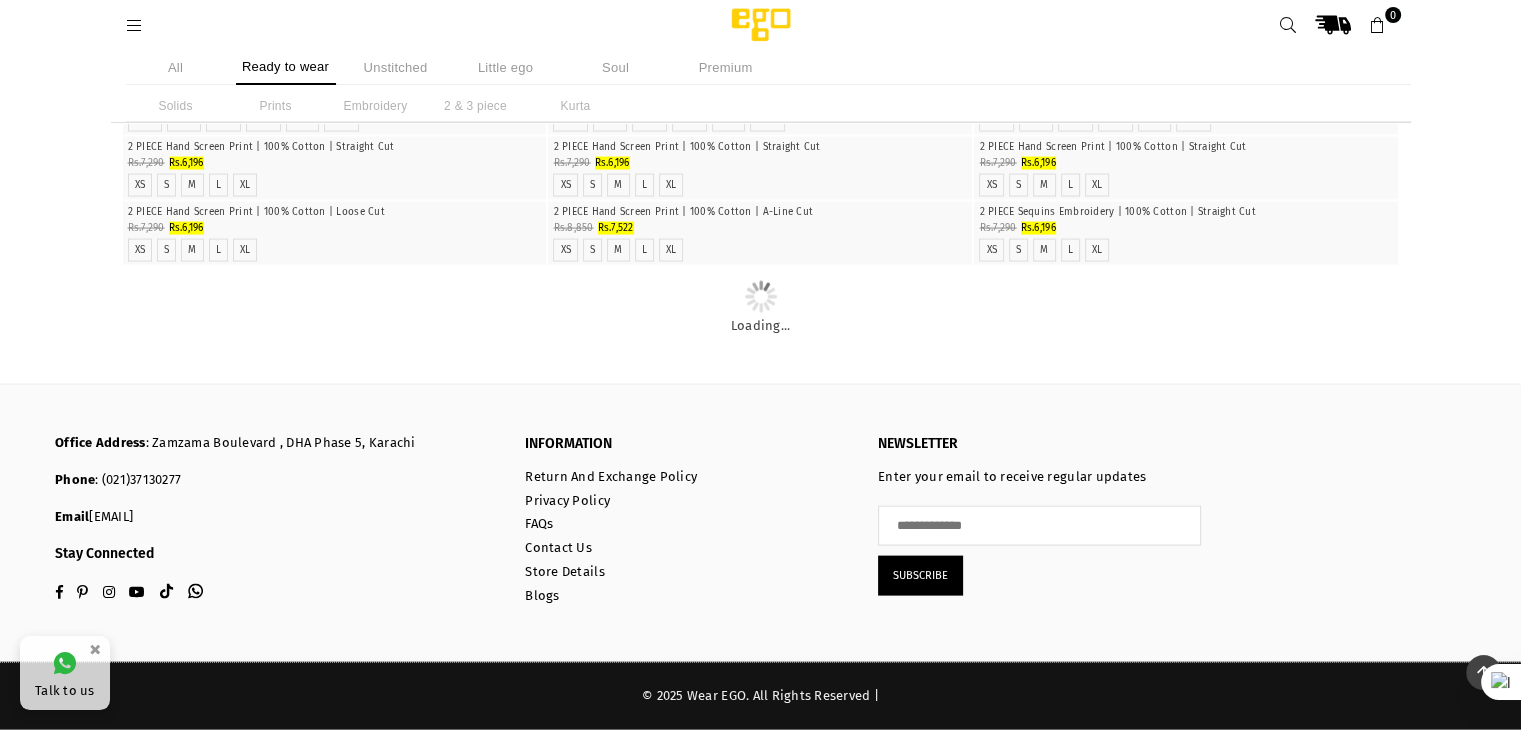 scroll, scrollTop: 36288, scrollLeft: 0, axis: vertical 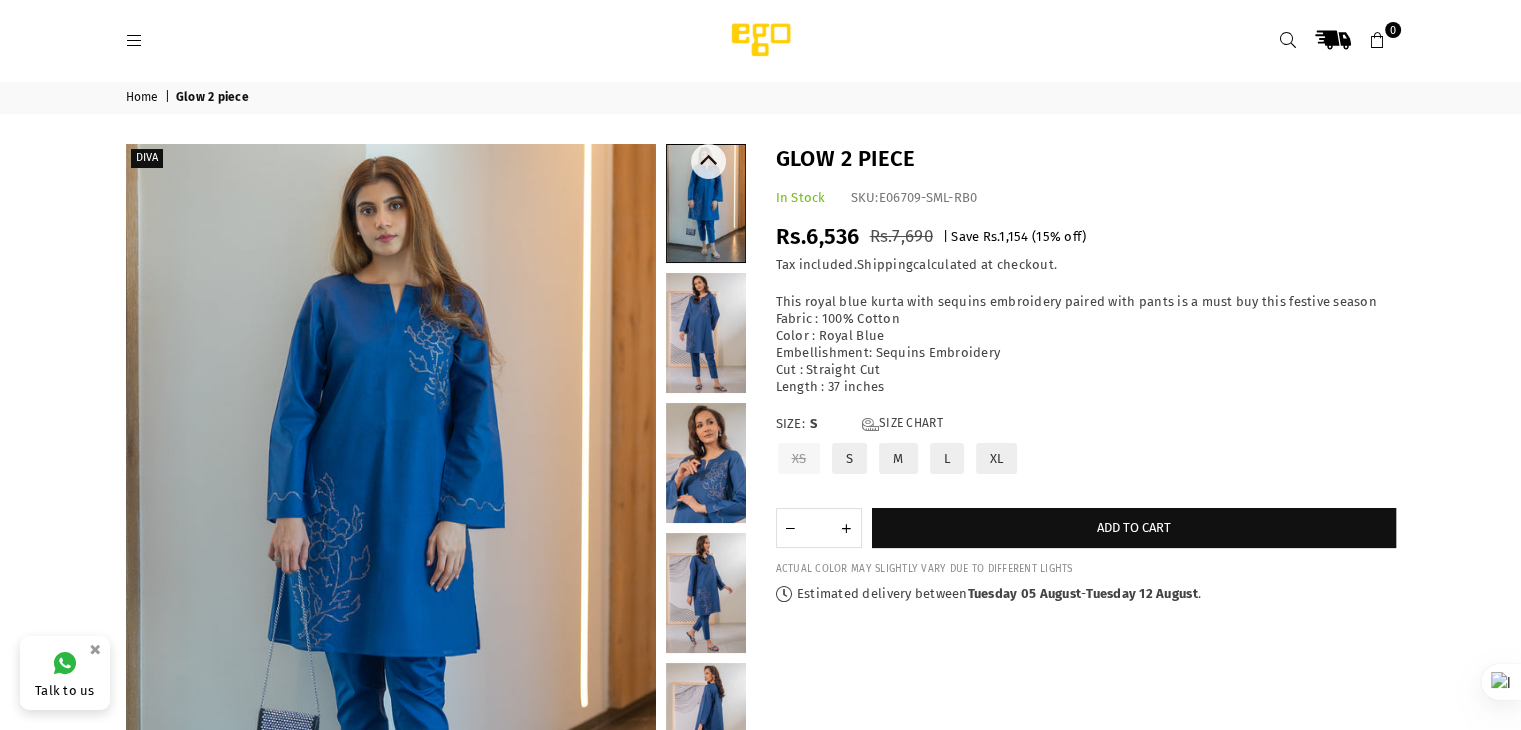 click at bounding box center [706, 463] 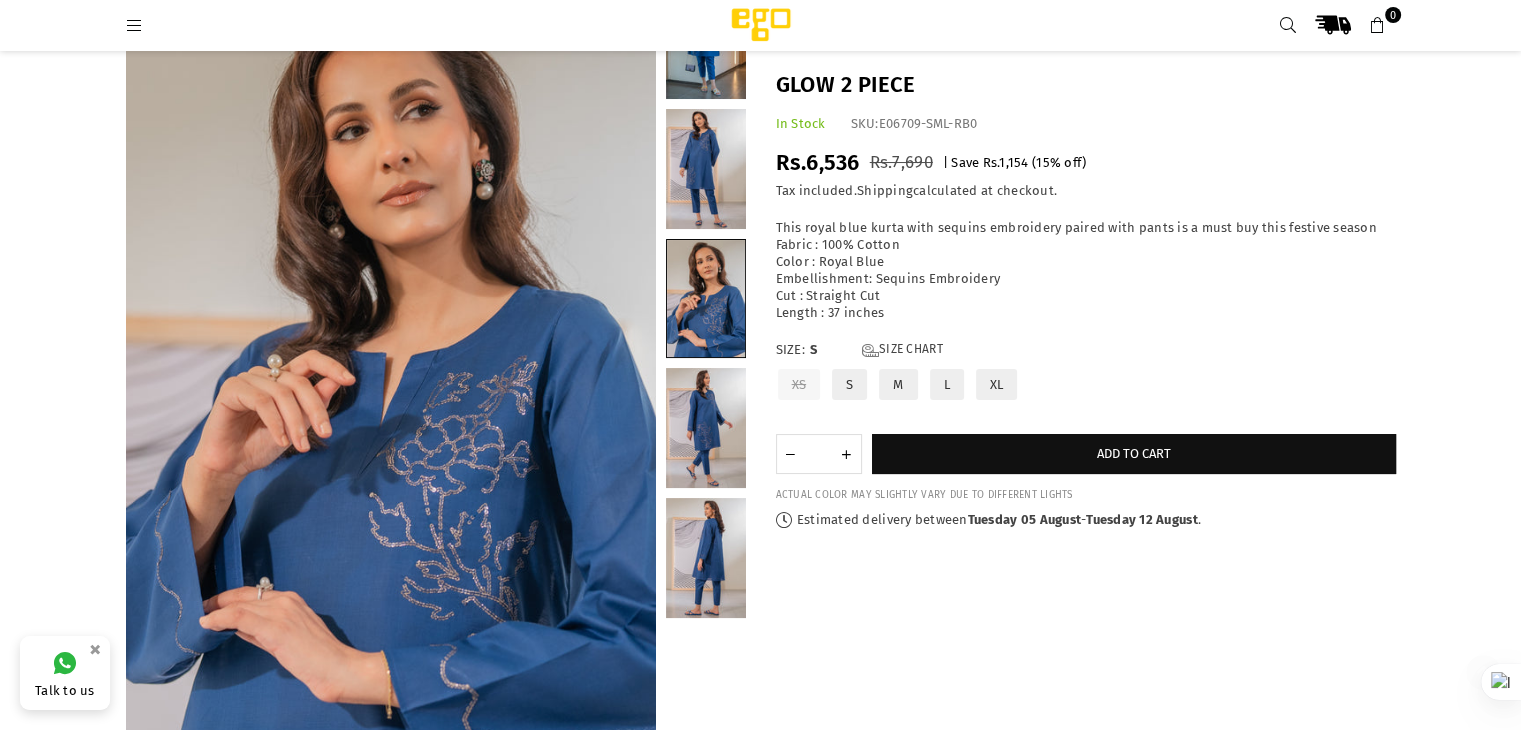 scroll, scrollTop: 231, scrollLeft: 0, axis: vertical 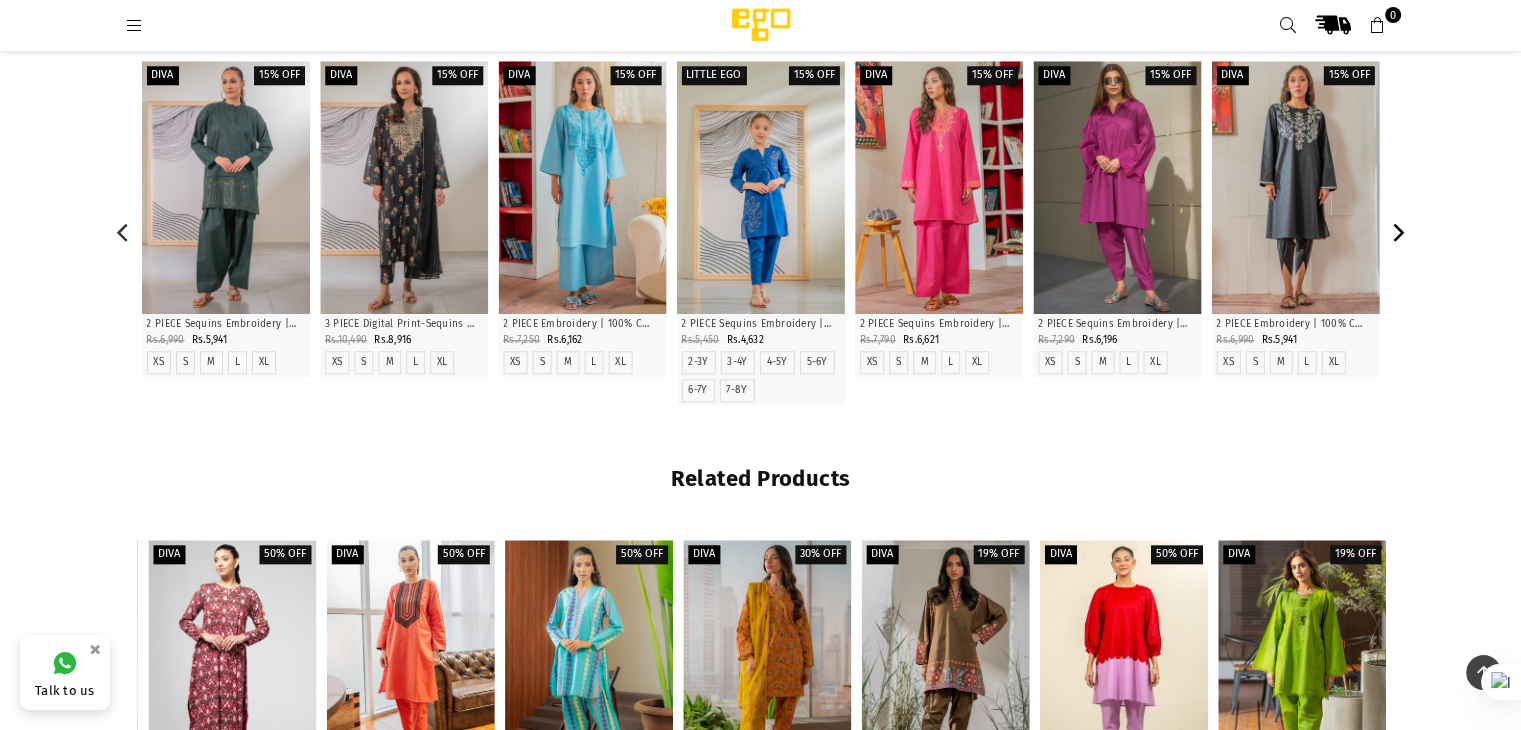 click 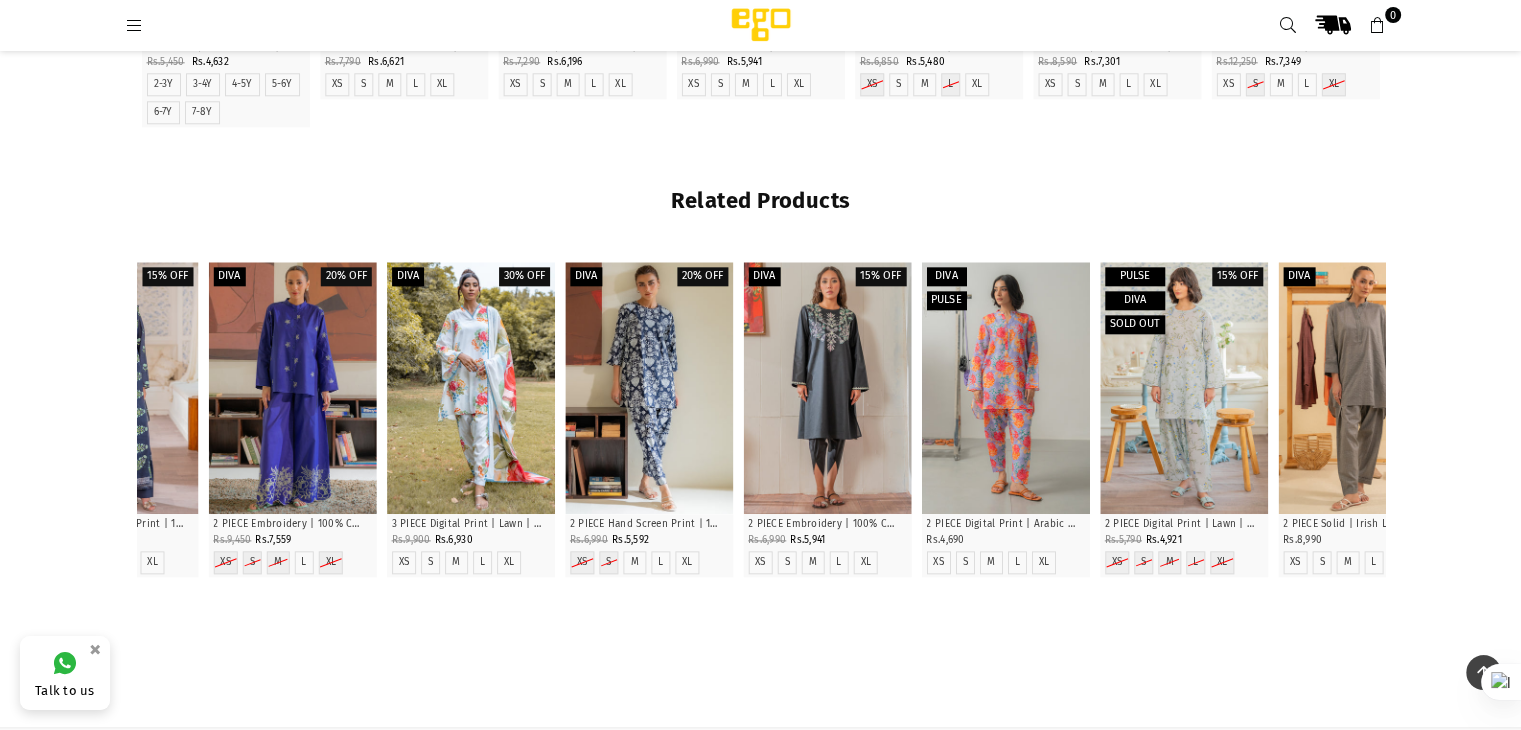 scroll, scrollTop: 2257, scrollLeft: 0, axis: vertical 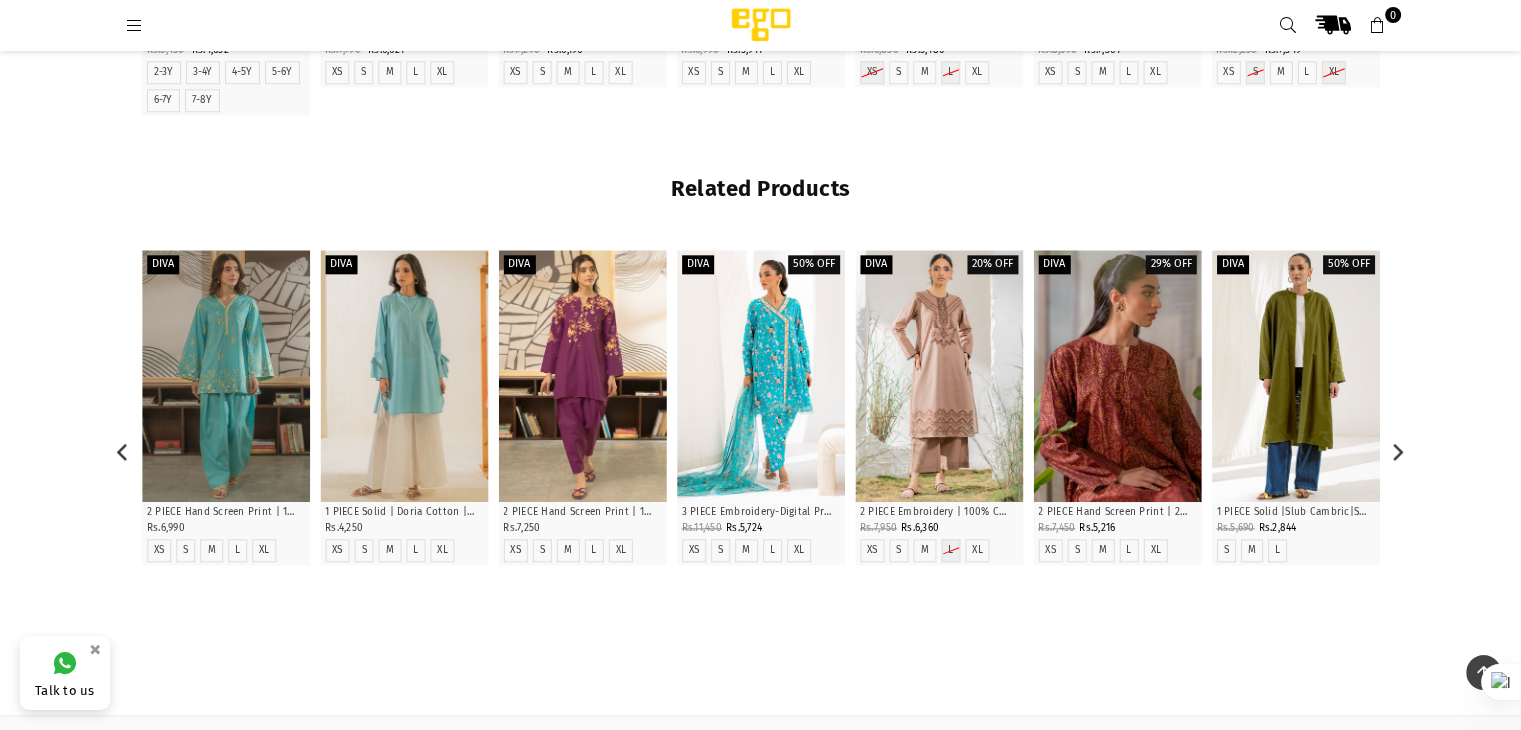click at bounding box center [1117, 376] 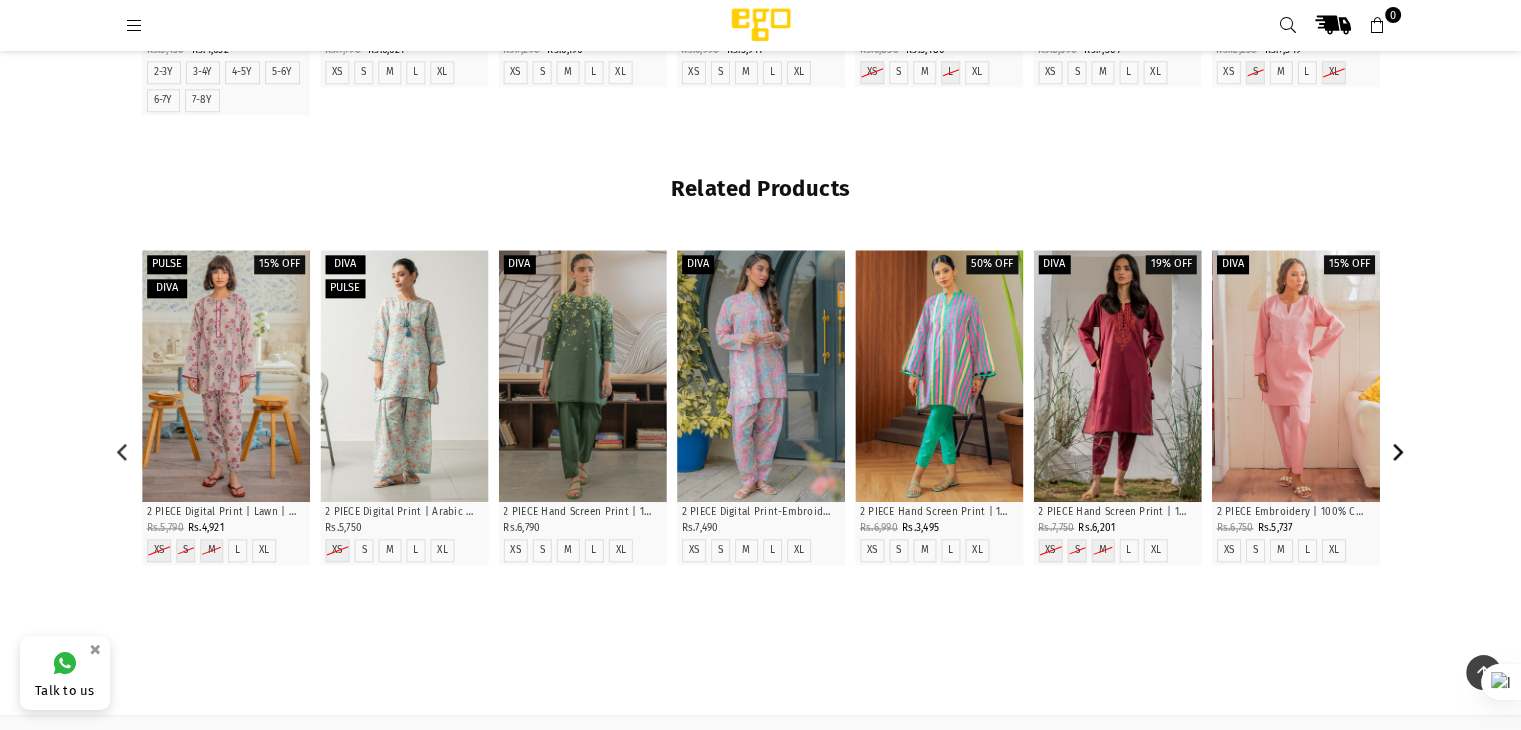 click 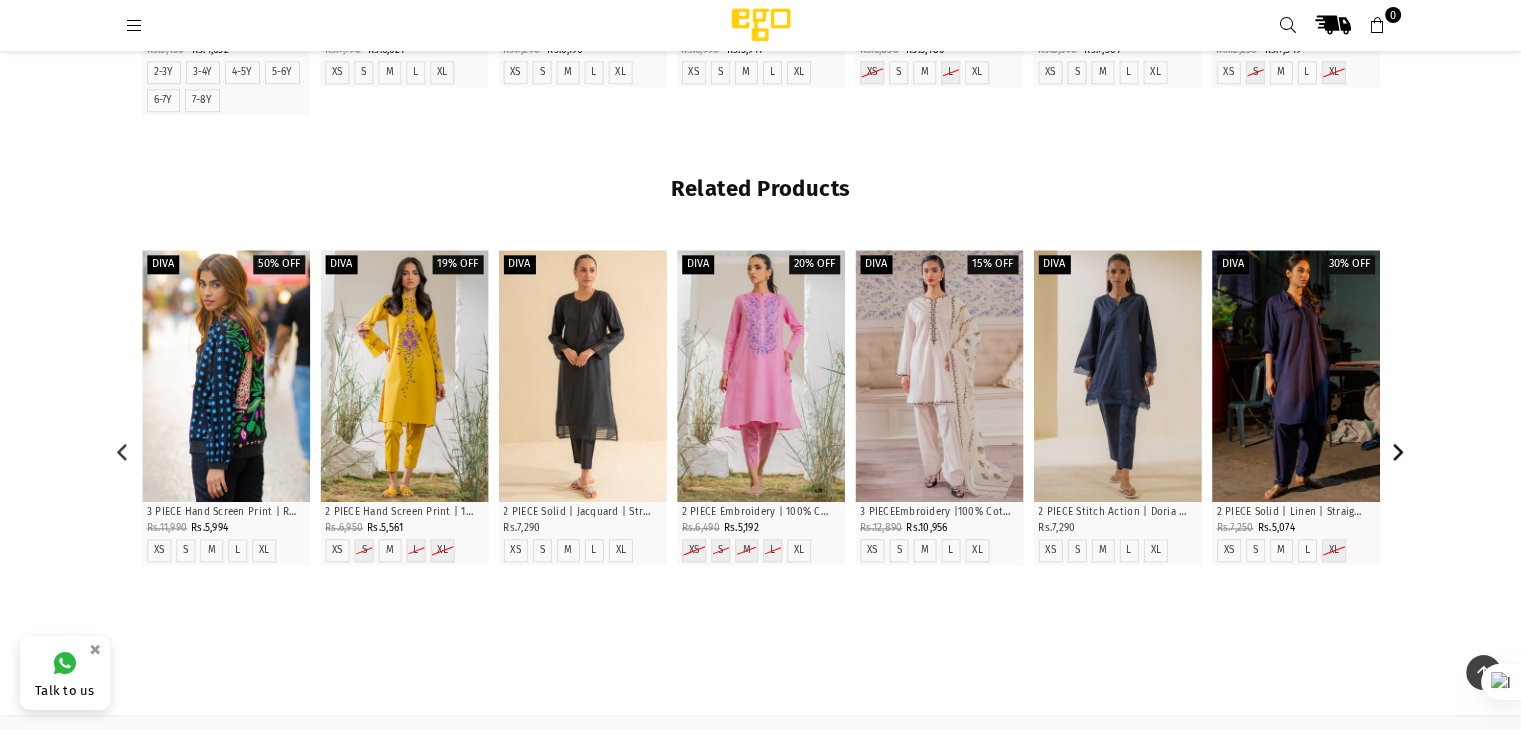 click 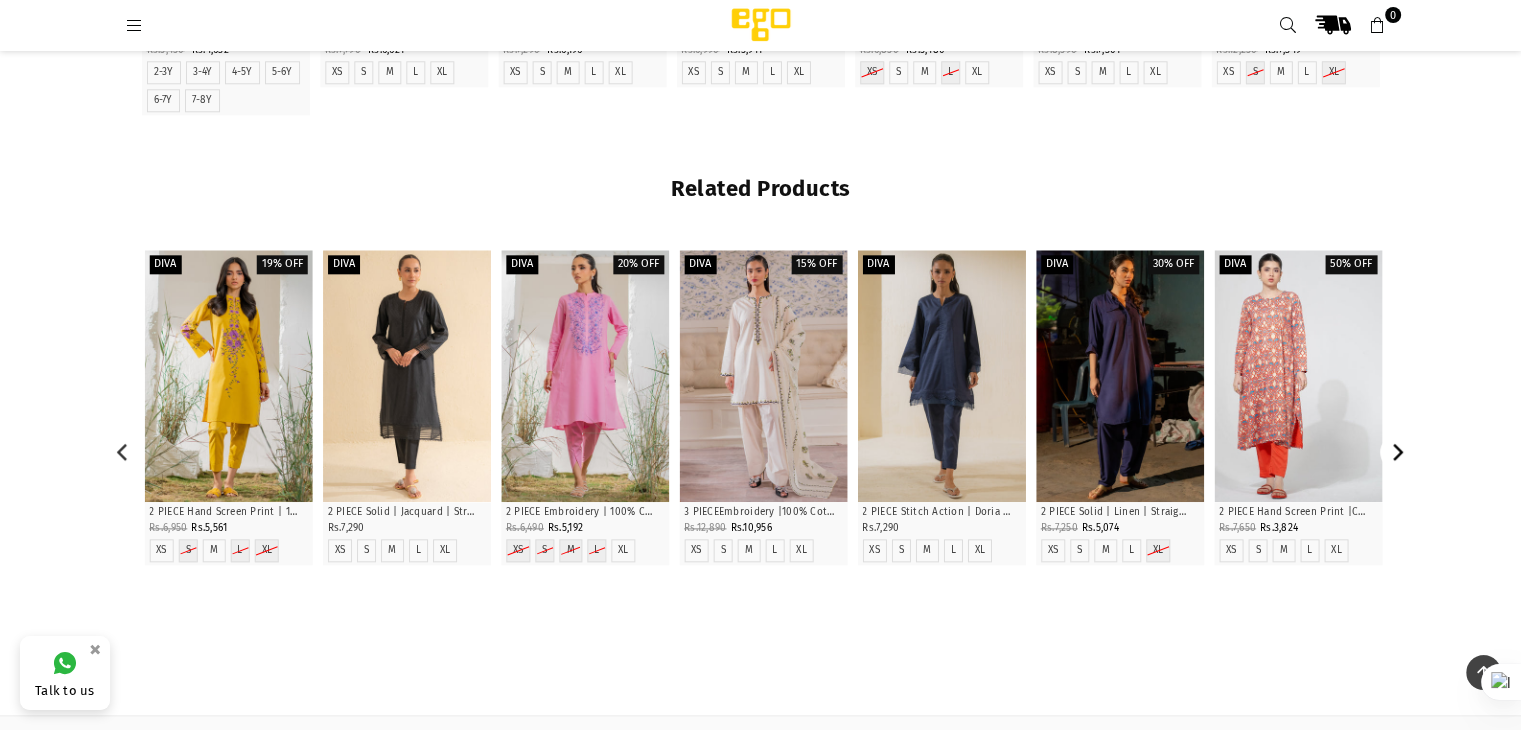click 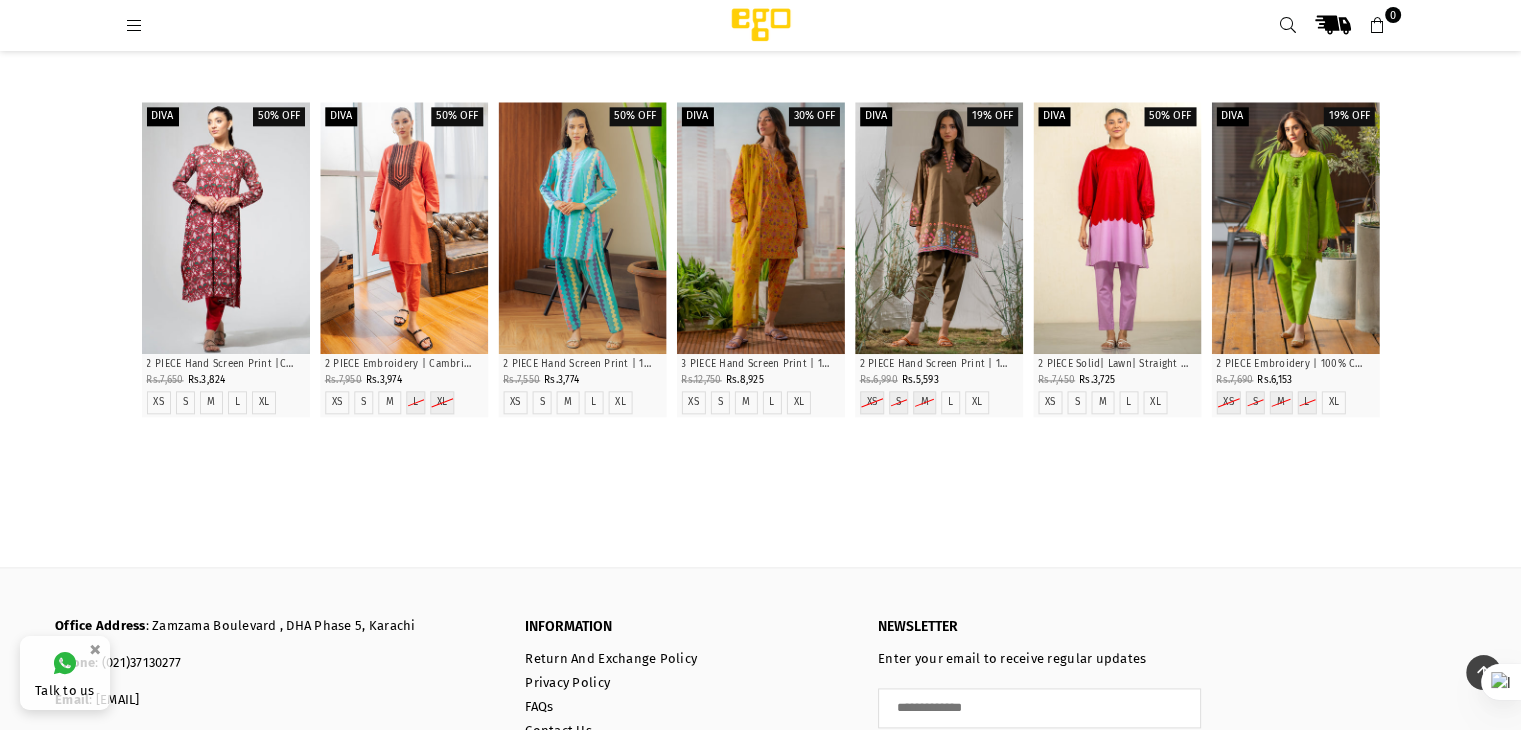 scroll, scrollTop: 2344, scrollLeft: 0, axis: vertical 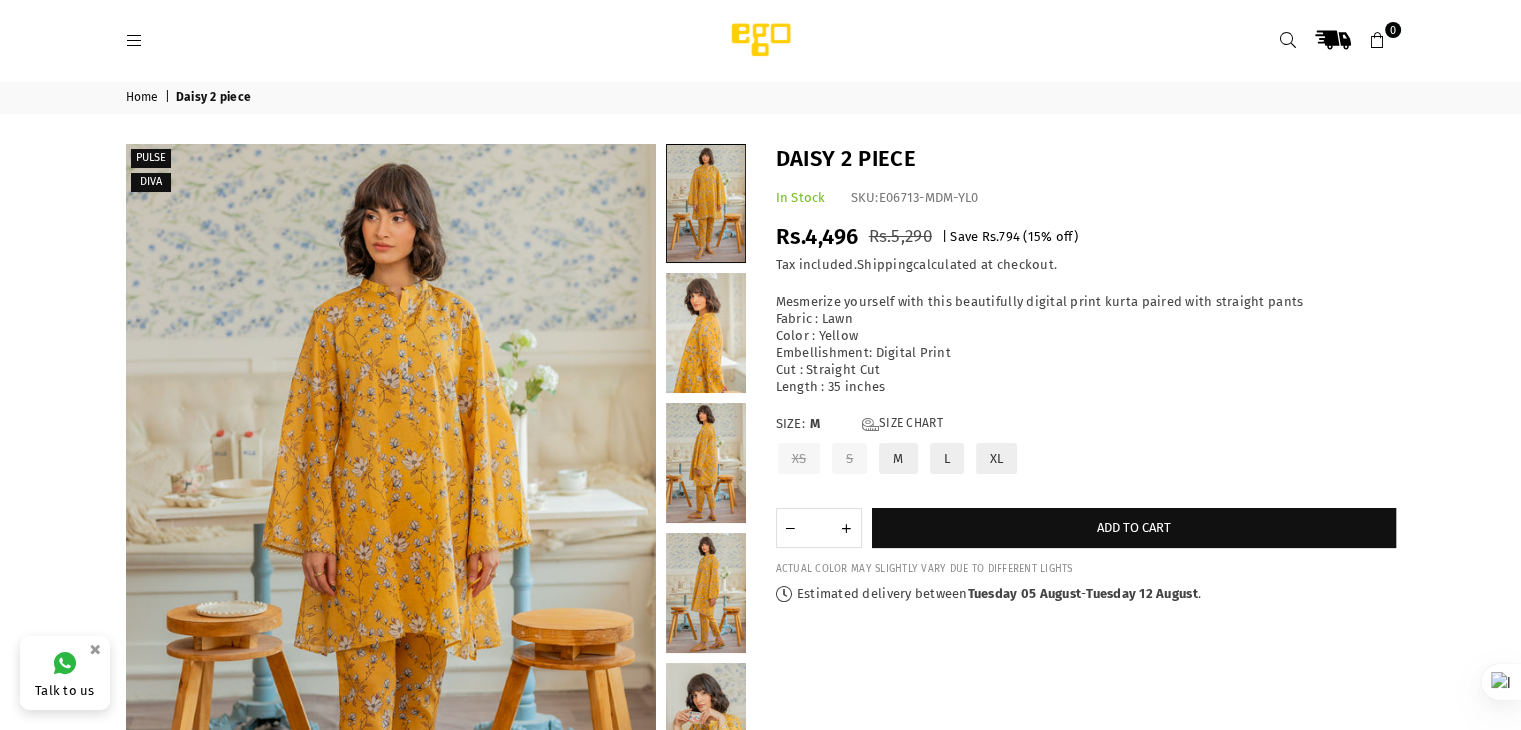 click on "Home | Daisy 2 piece" at bounding box center (761, 97) 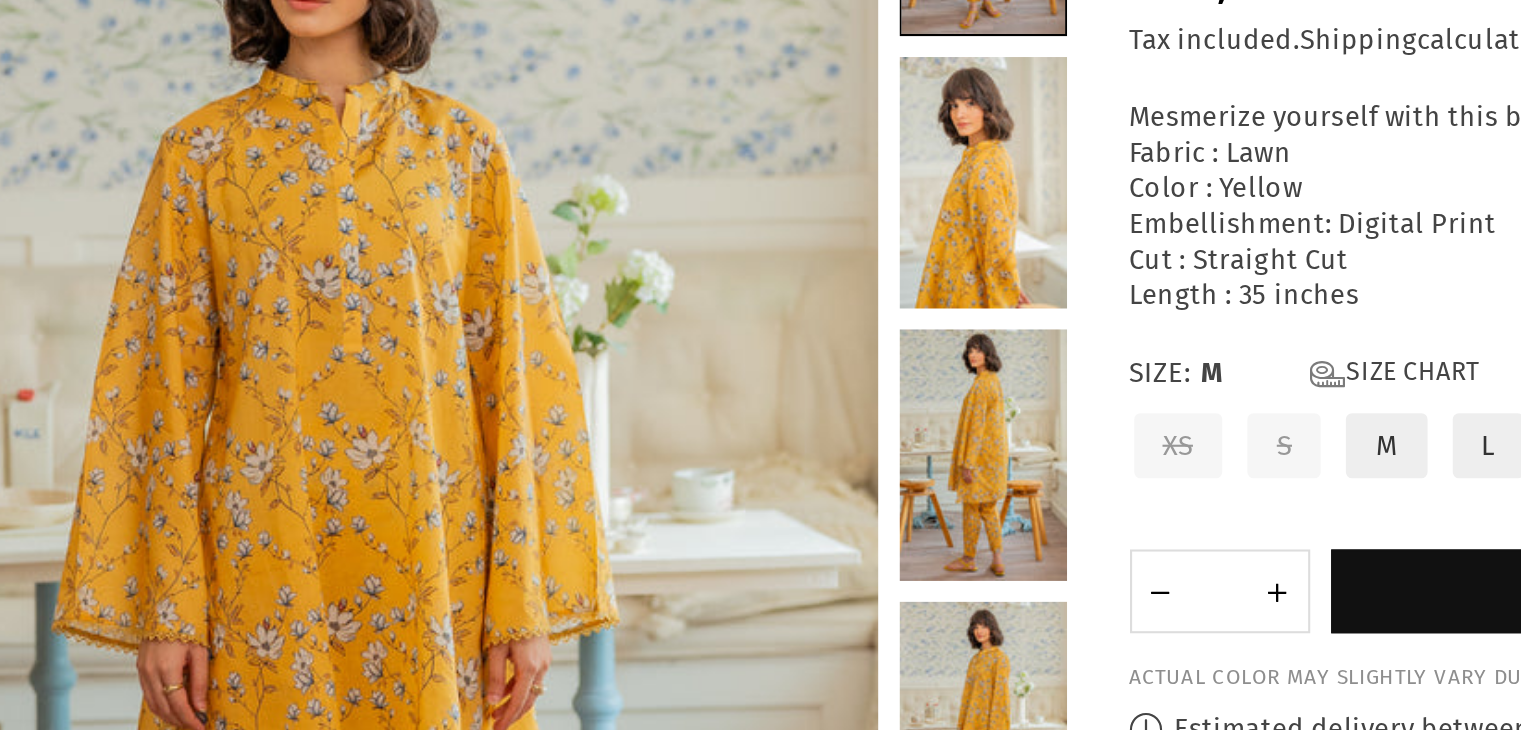 scroll, scrollTop: 12, scrollLeft: 0, axis: vertical 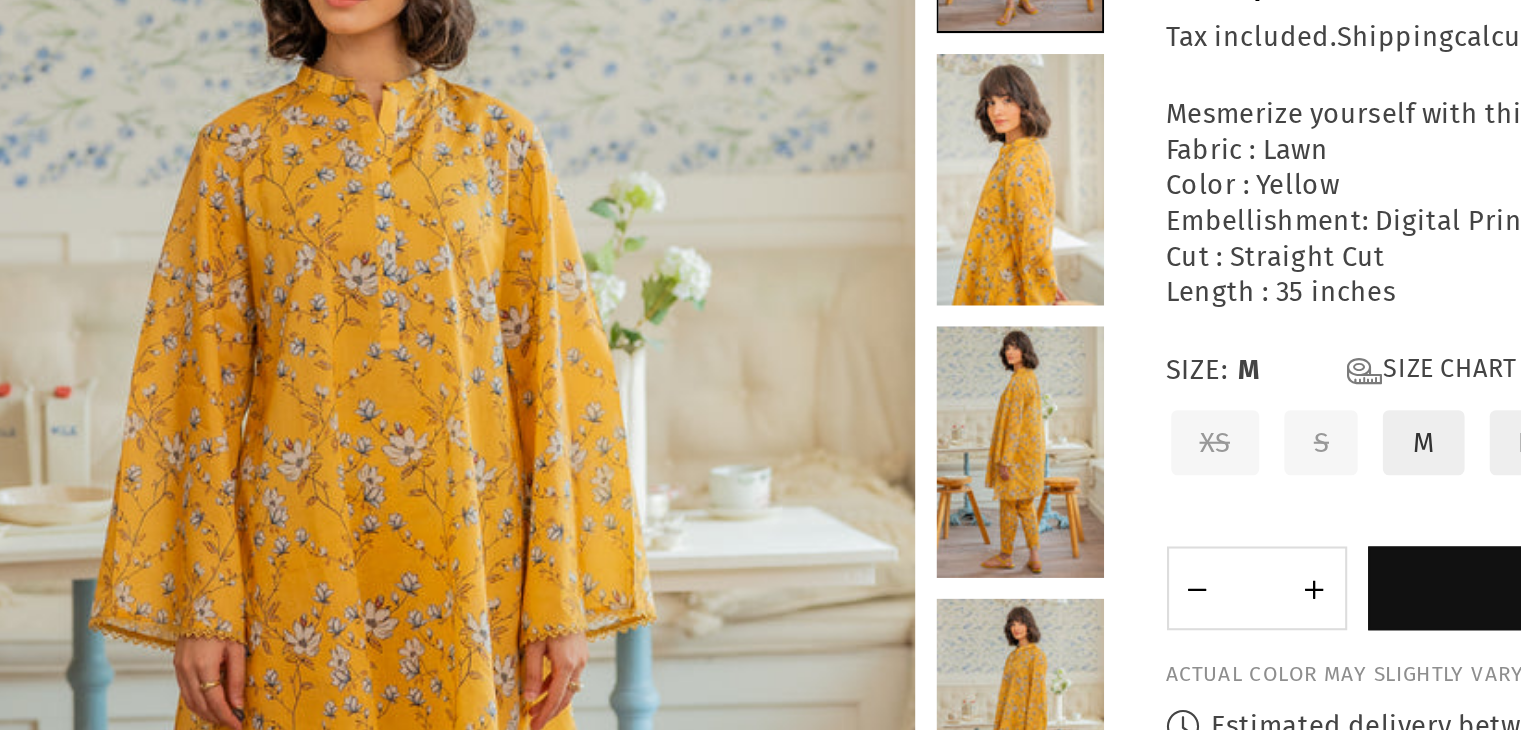 click at bounding box center [706, 321] 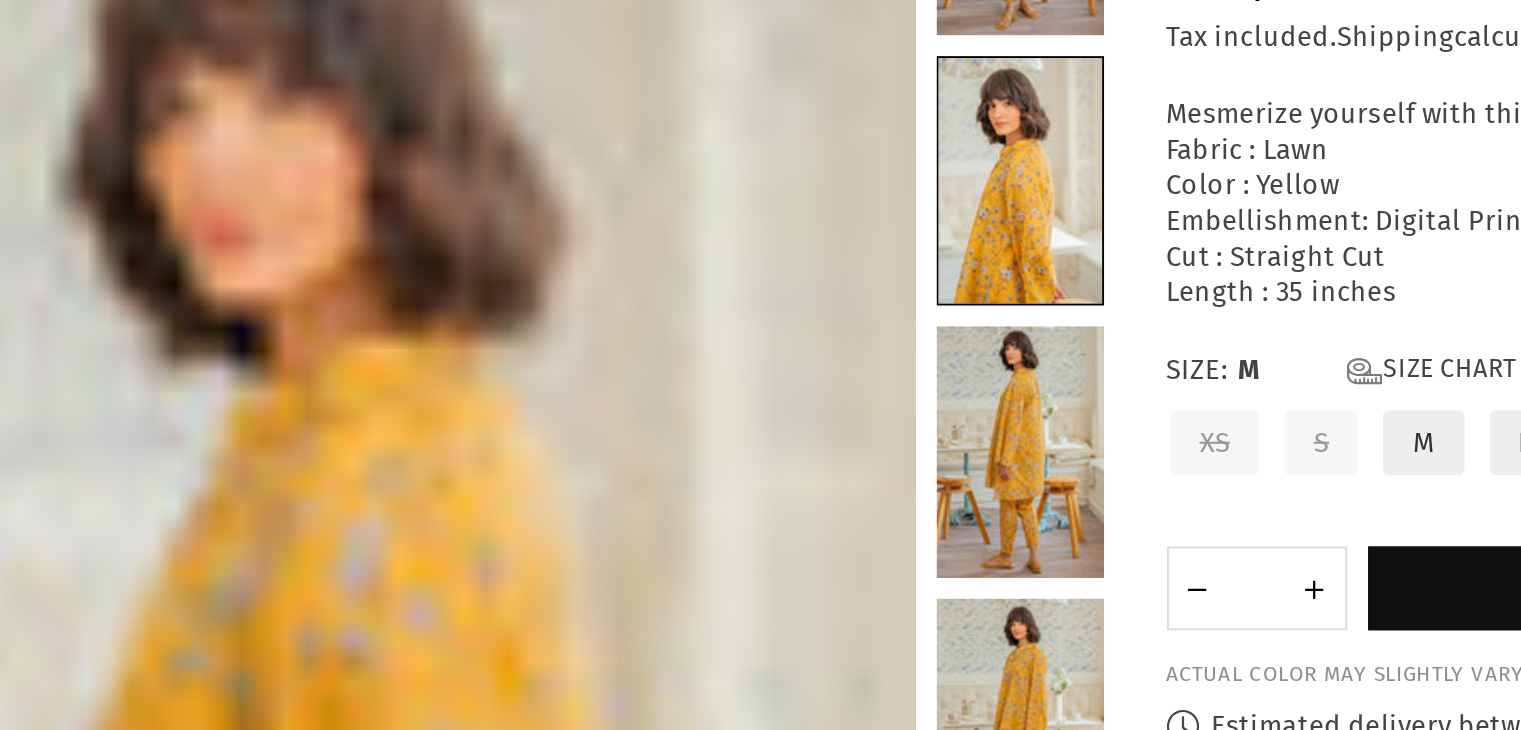 scroll, scrollTop: 12, scrollLeft: 0, axis: vertical 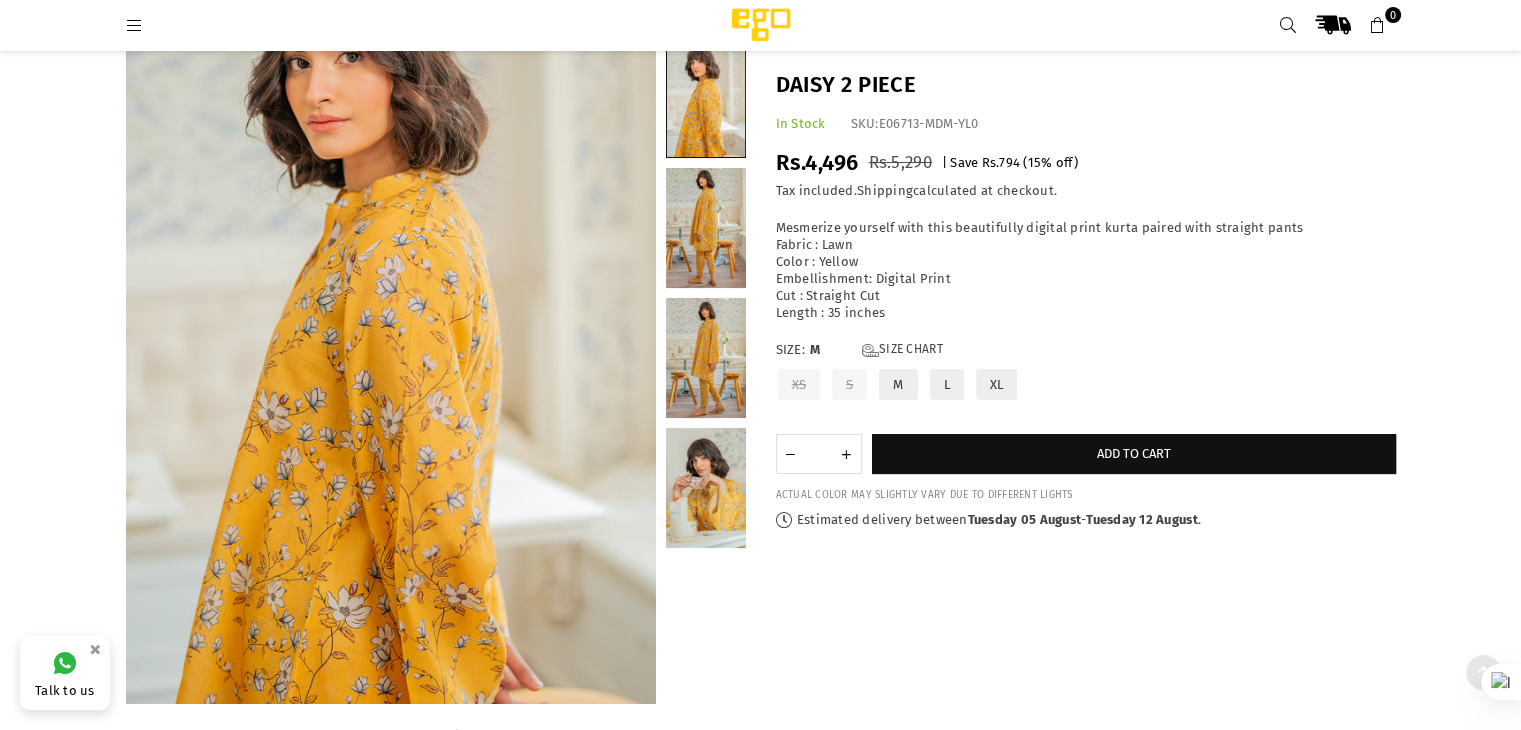 click on "Diva" at bounding box center [761, 340] 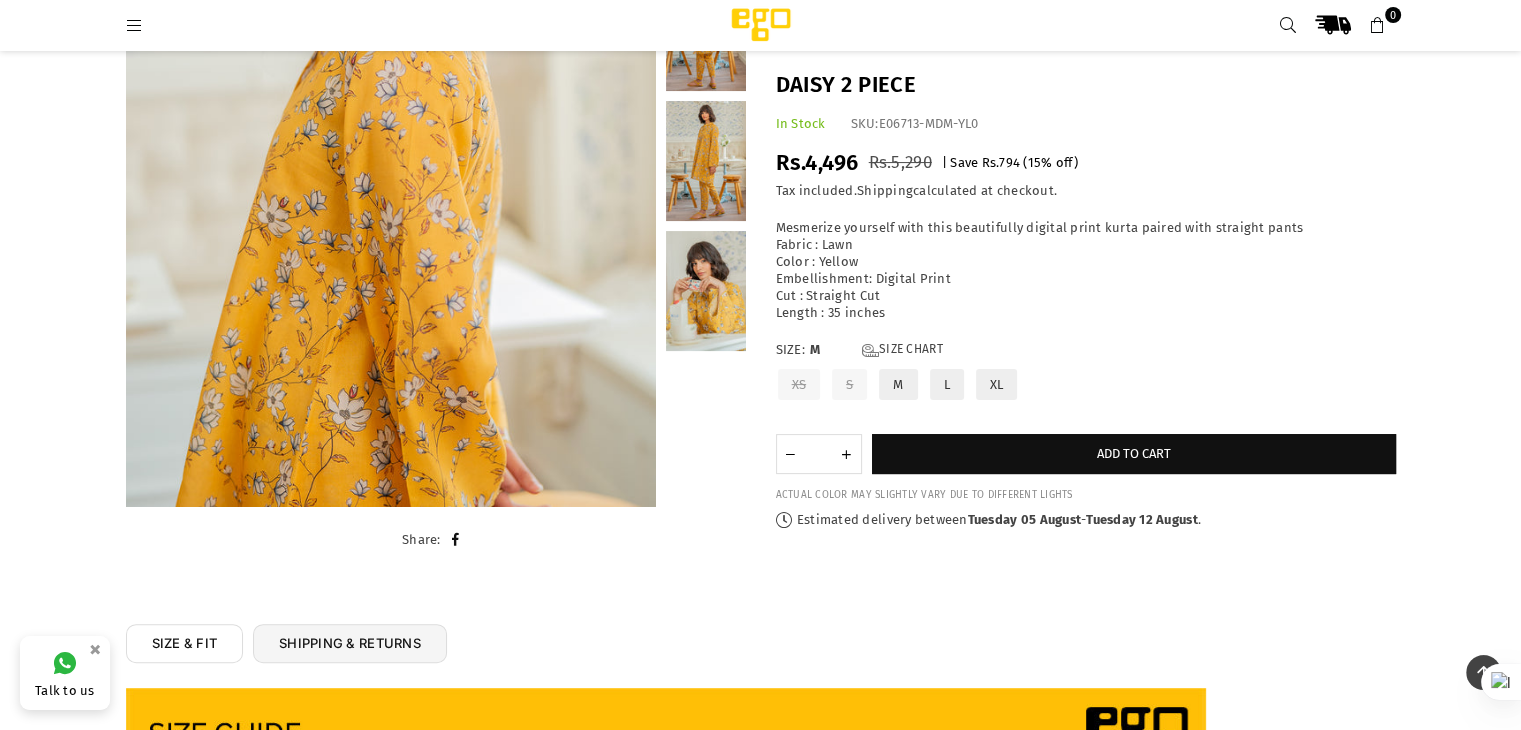scroll, scrollTop: 406, scrollLeft: 0, axis: vertical 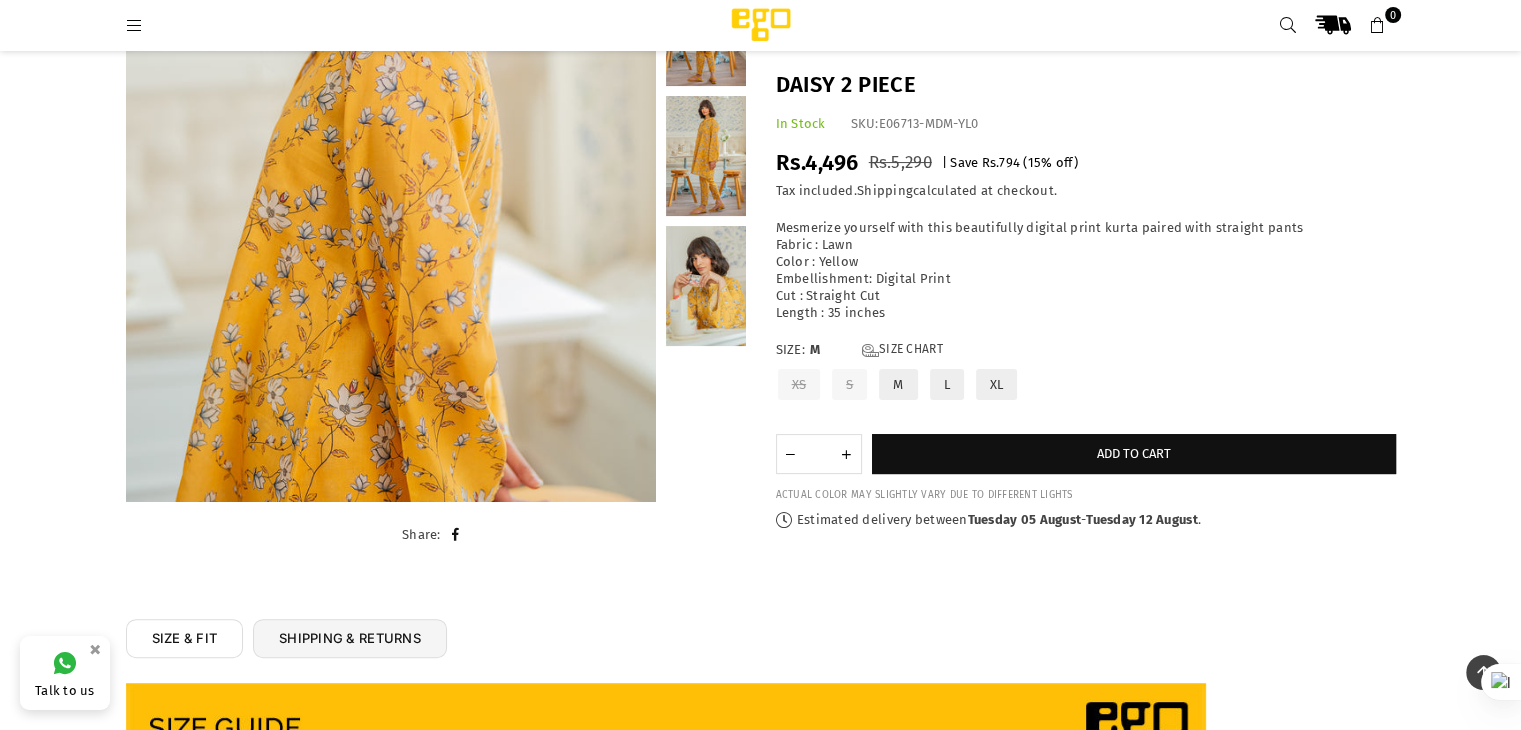 click on "Regular price                        Rs.4,496                        Rs.5,290                                                                                        |                             Save                            Rs.794                            ( 15 % off)                                                                                   /" at bounding box center [1086, 163] 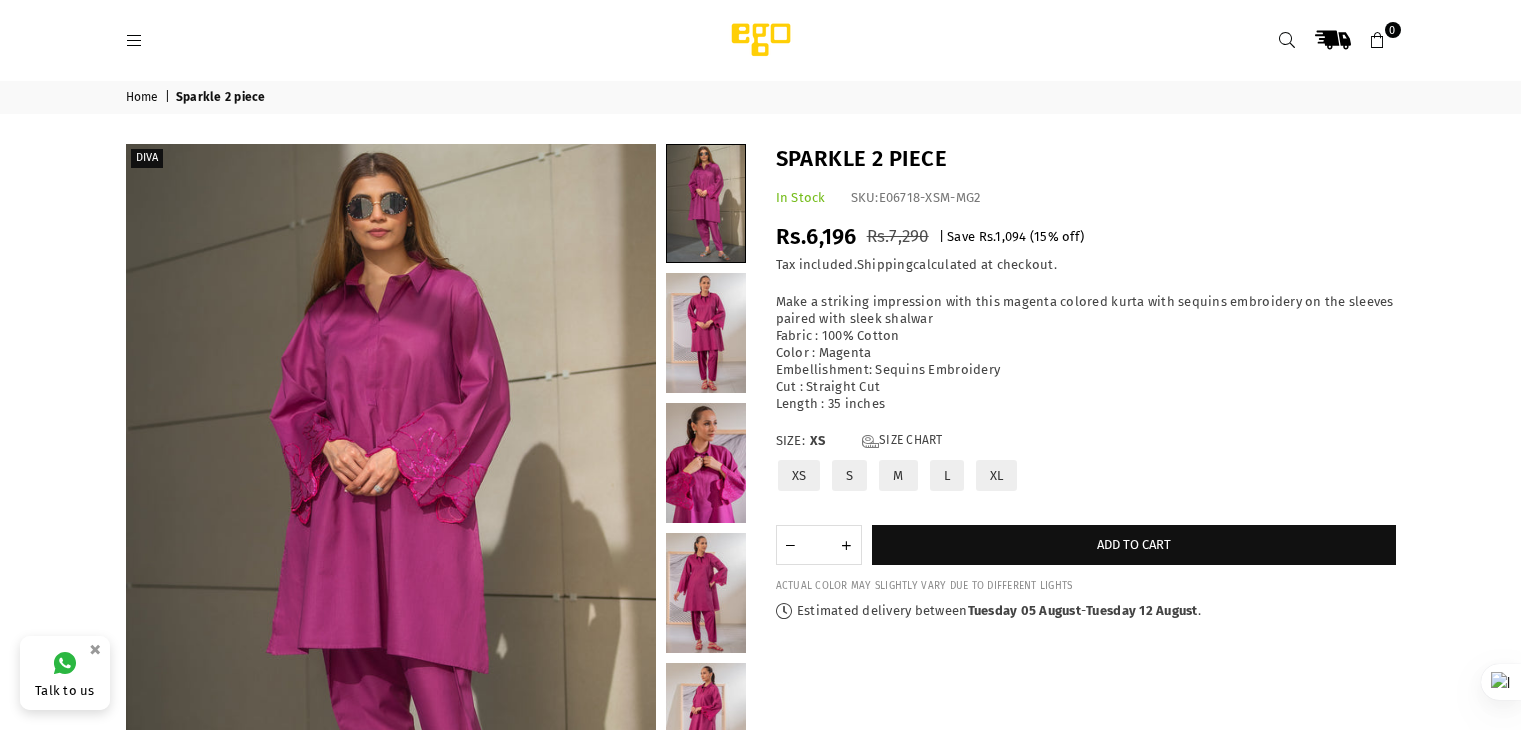 scroll, scrollTop: 0, scrollLeft: 0, axis: both 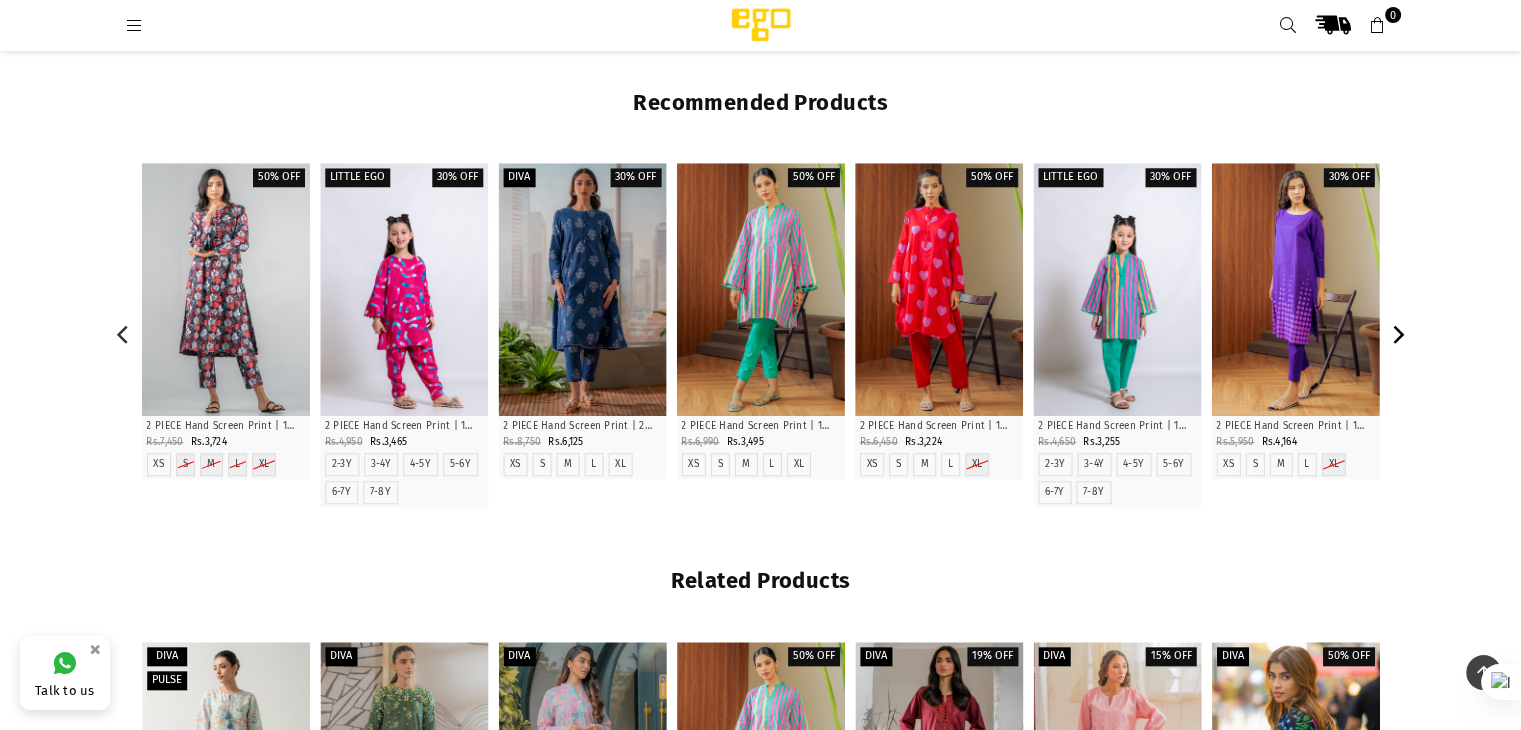 click 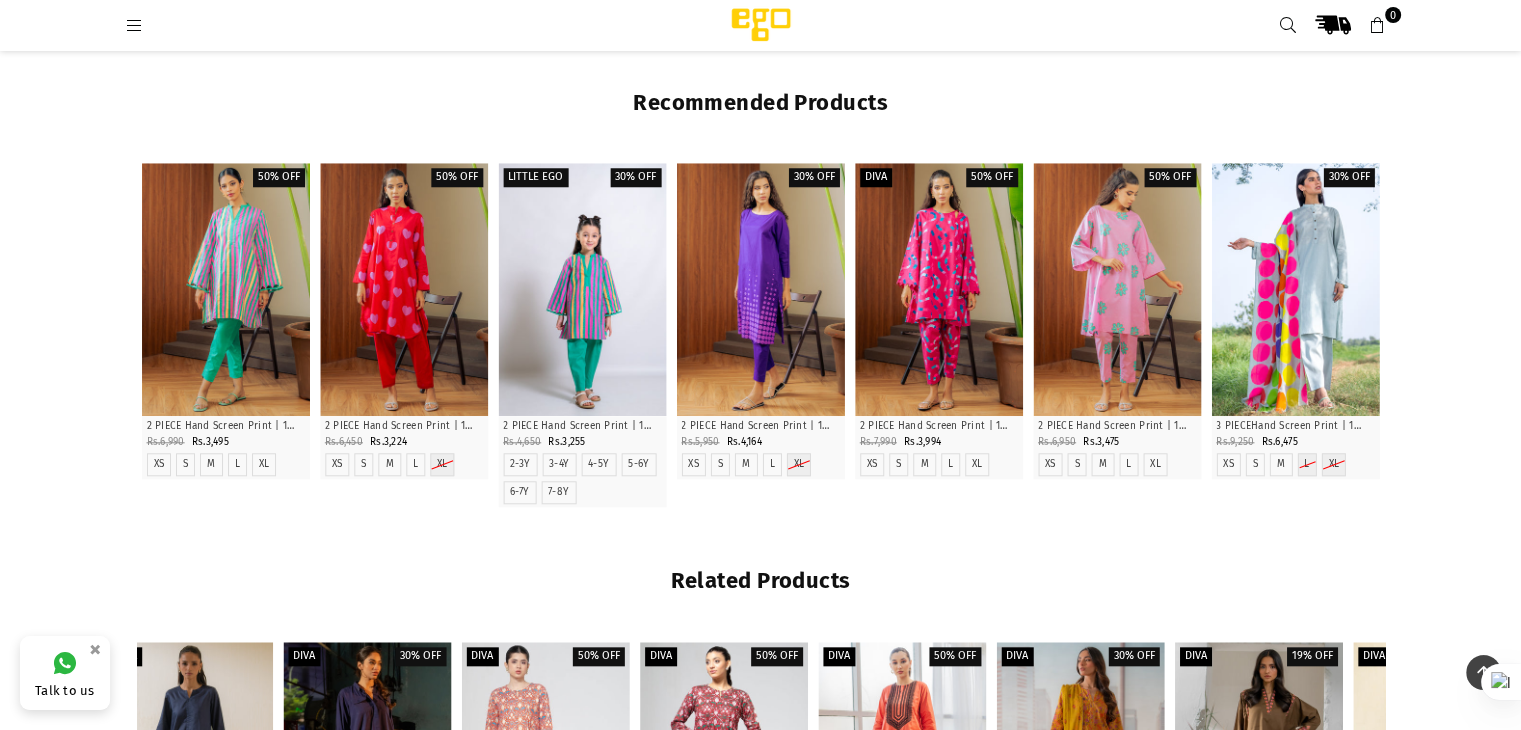 scroll, scrollTop: 1493, scrollLeft: 0, axis: vertical 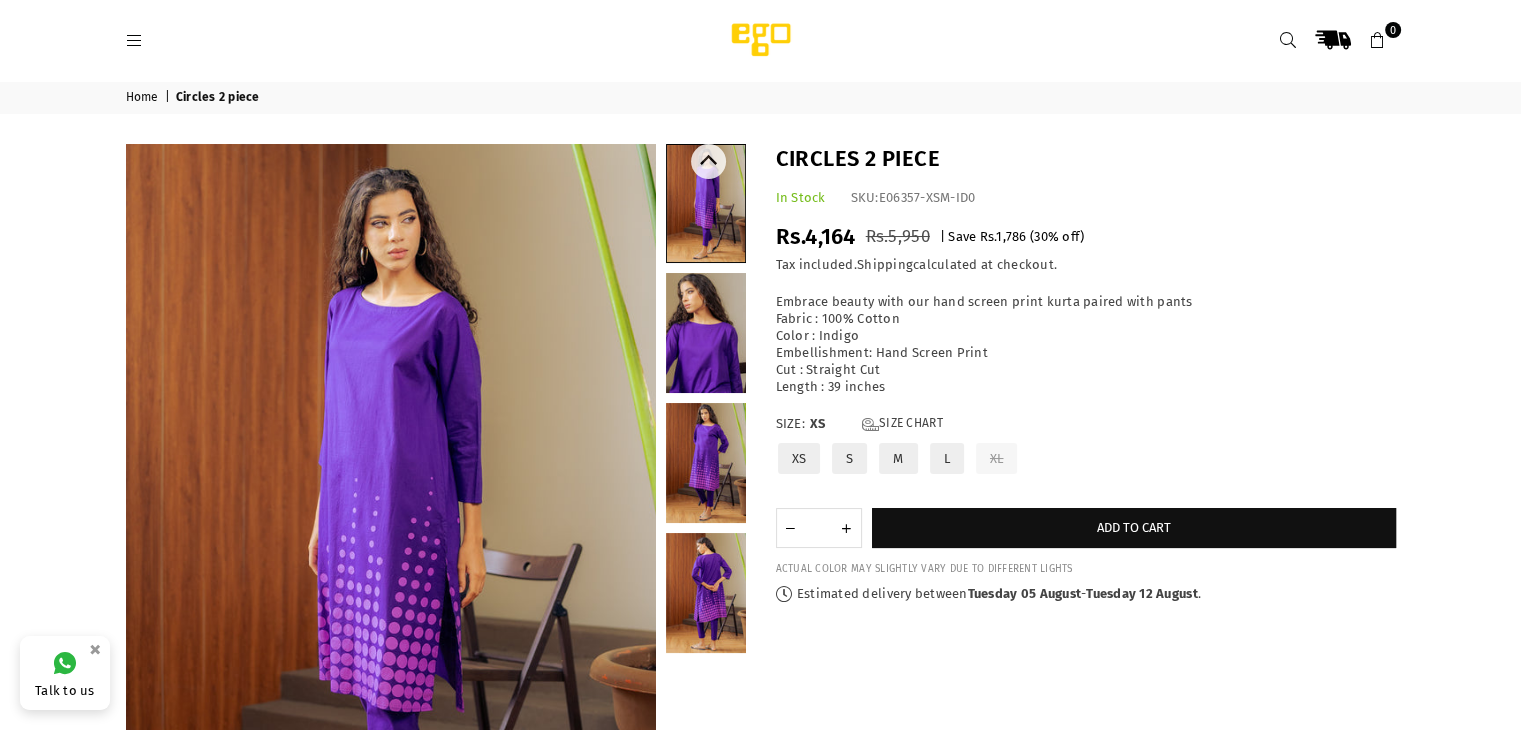 click at bounding box center (706, 463) 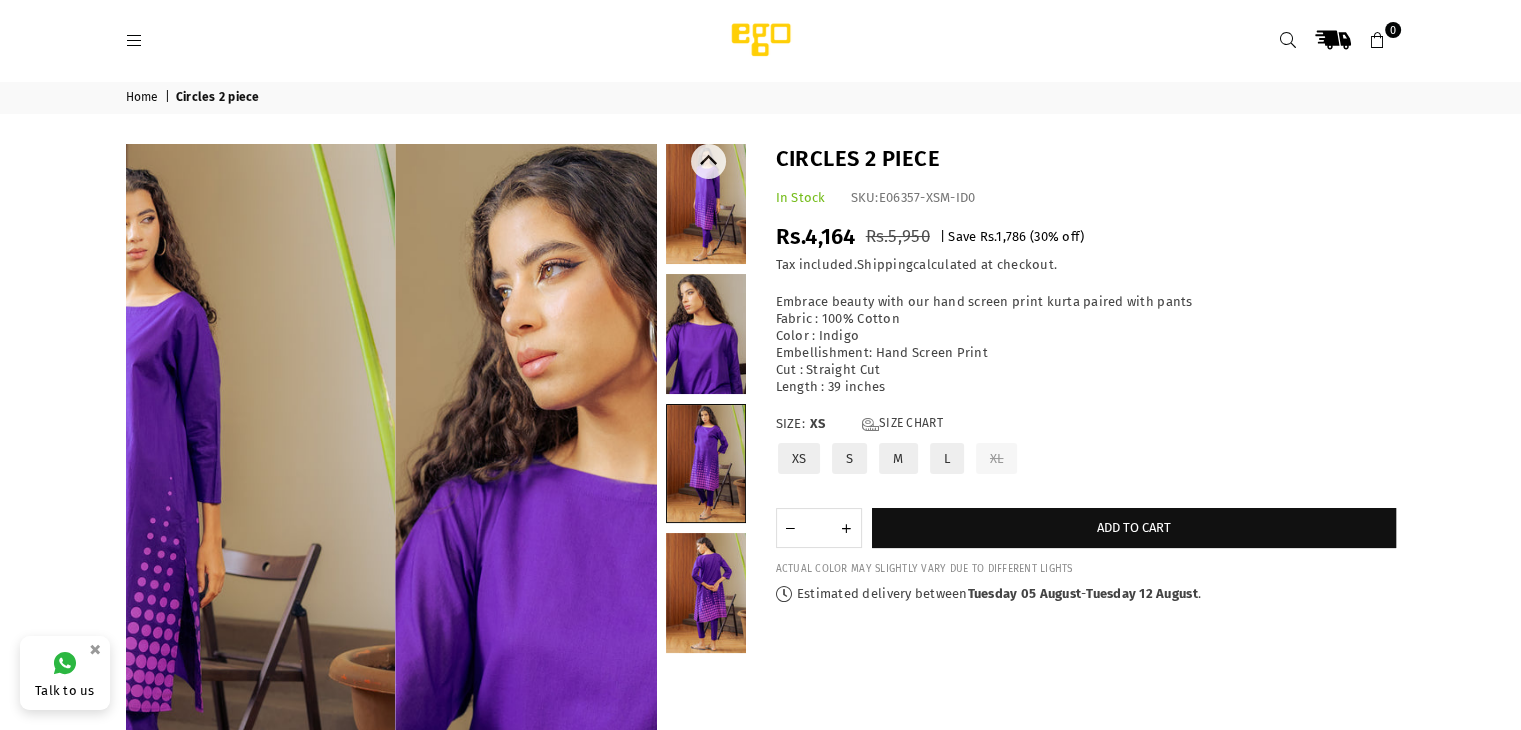 click at bounding box center (706, 593) 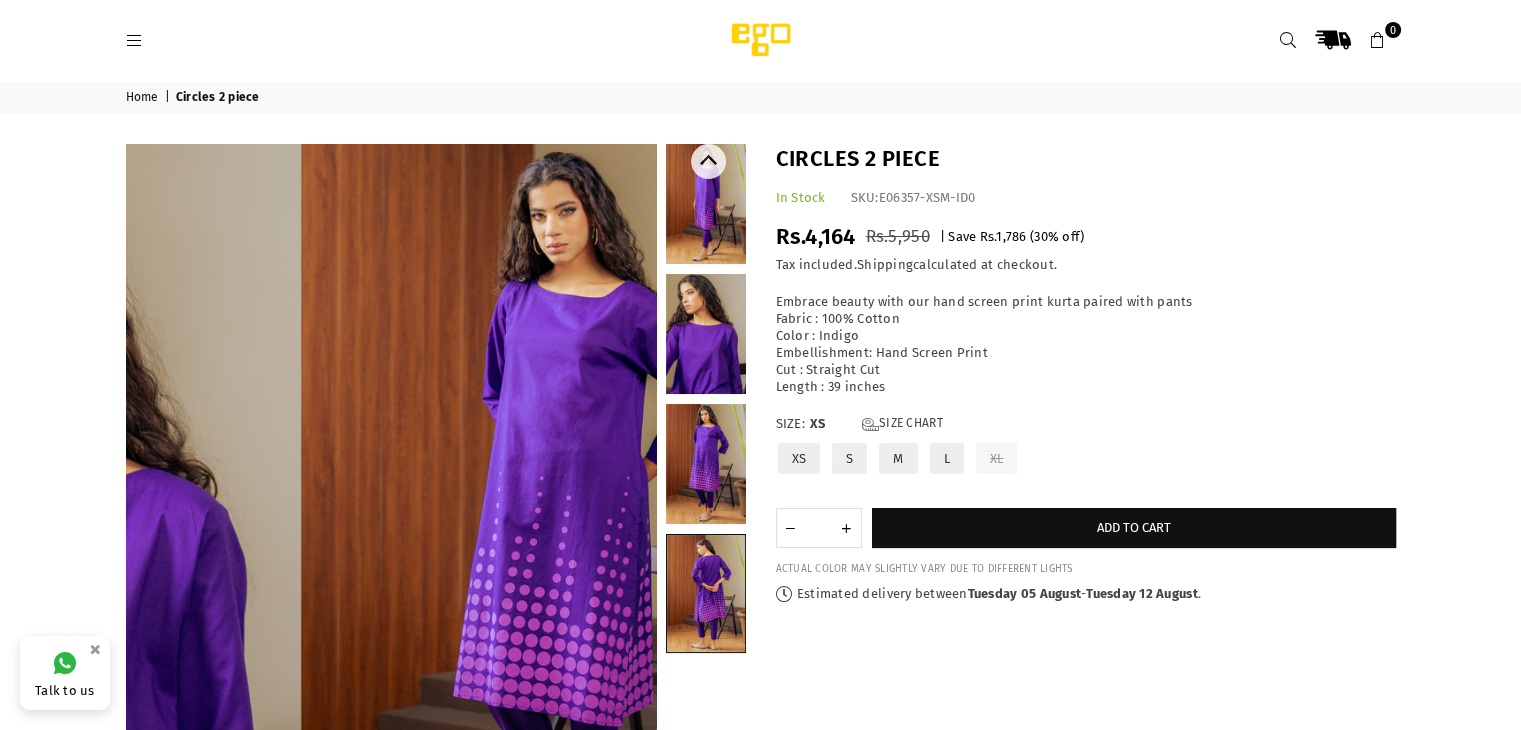 click at bounding box center [706, 334] 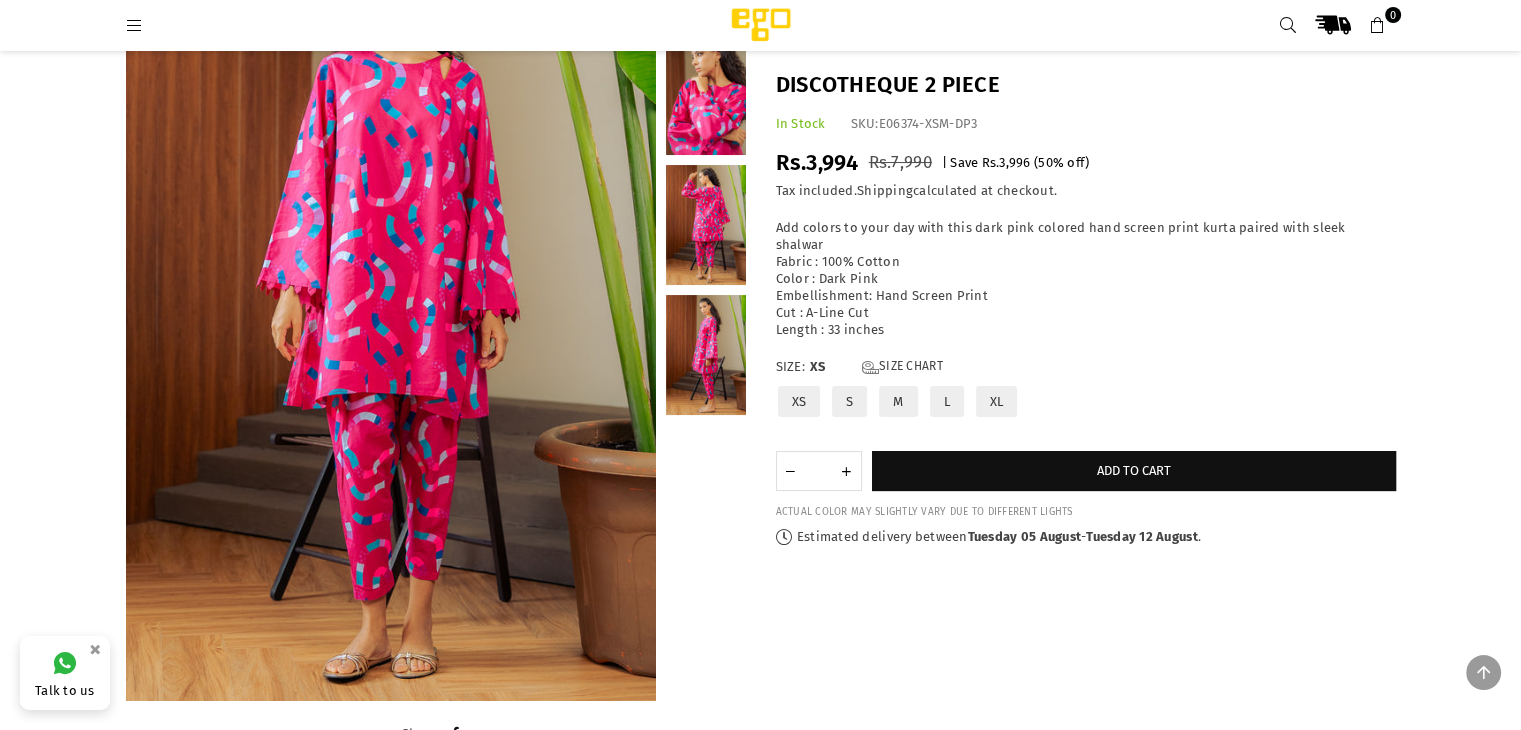 scroll, scrollTop: 152, scrollLeft: 0, axis: vertical 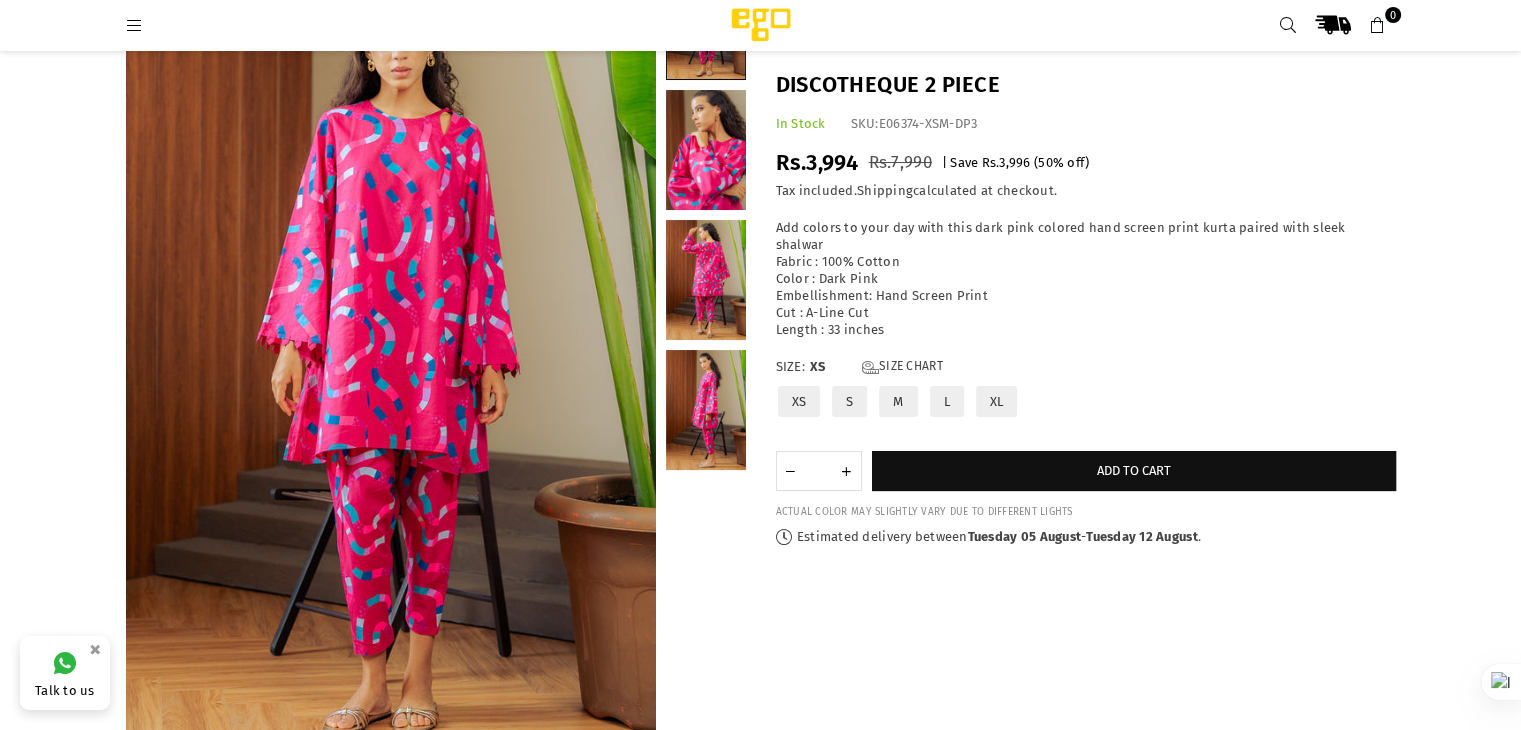 click at bounding box center (706, 280) 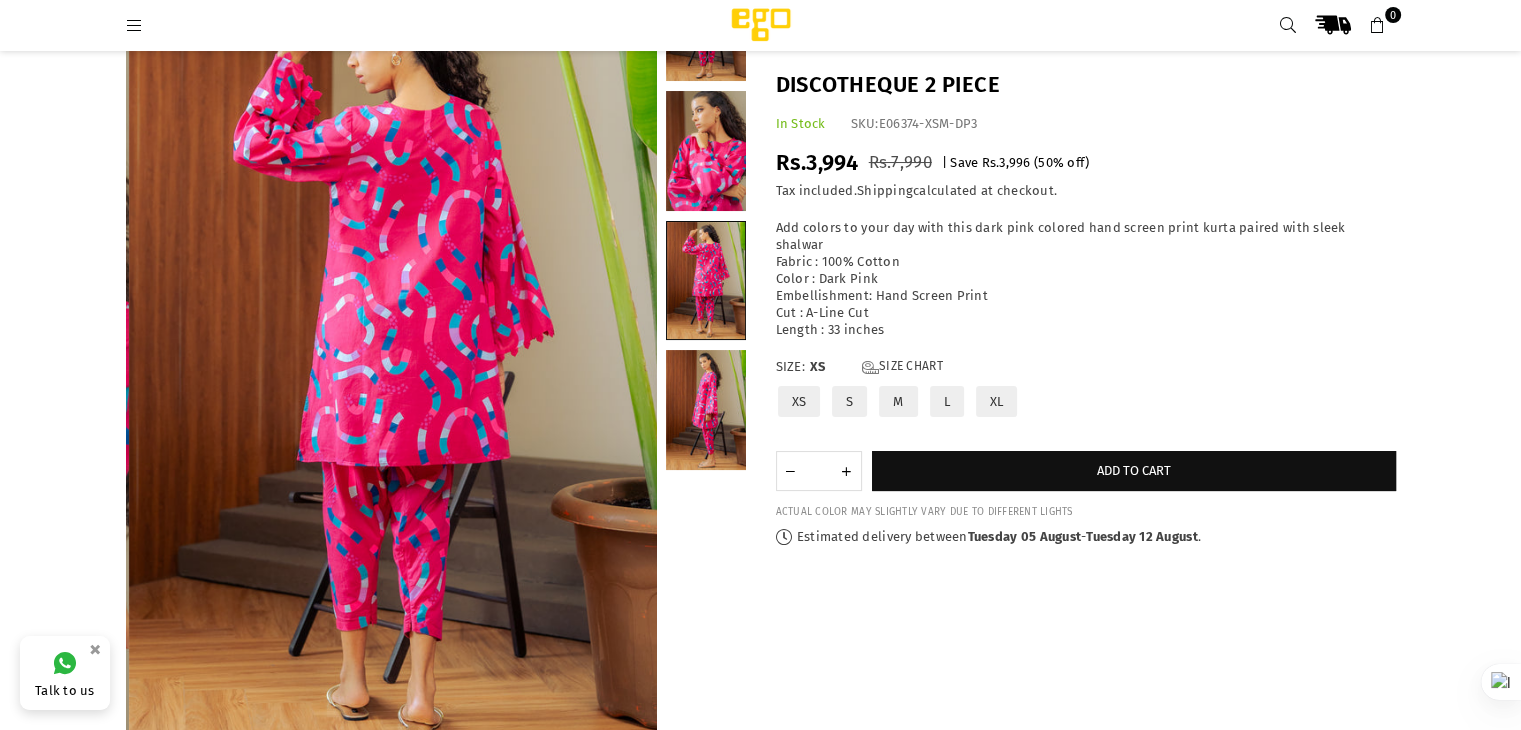 click at bounding box center (706, 151) 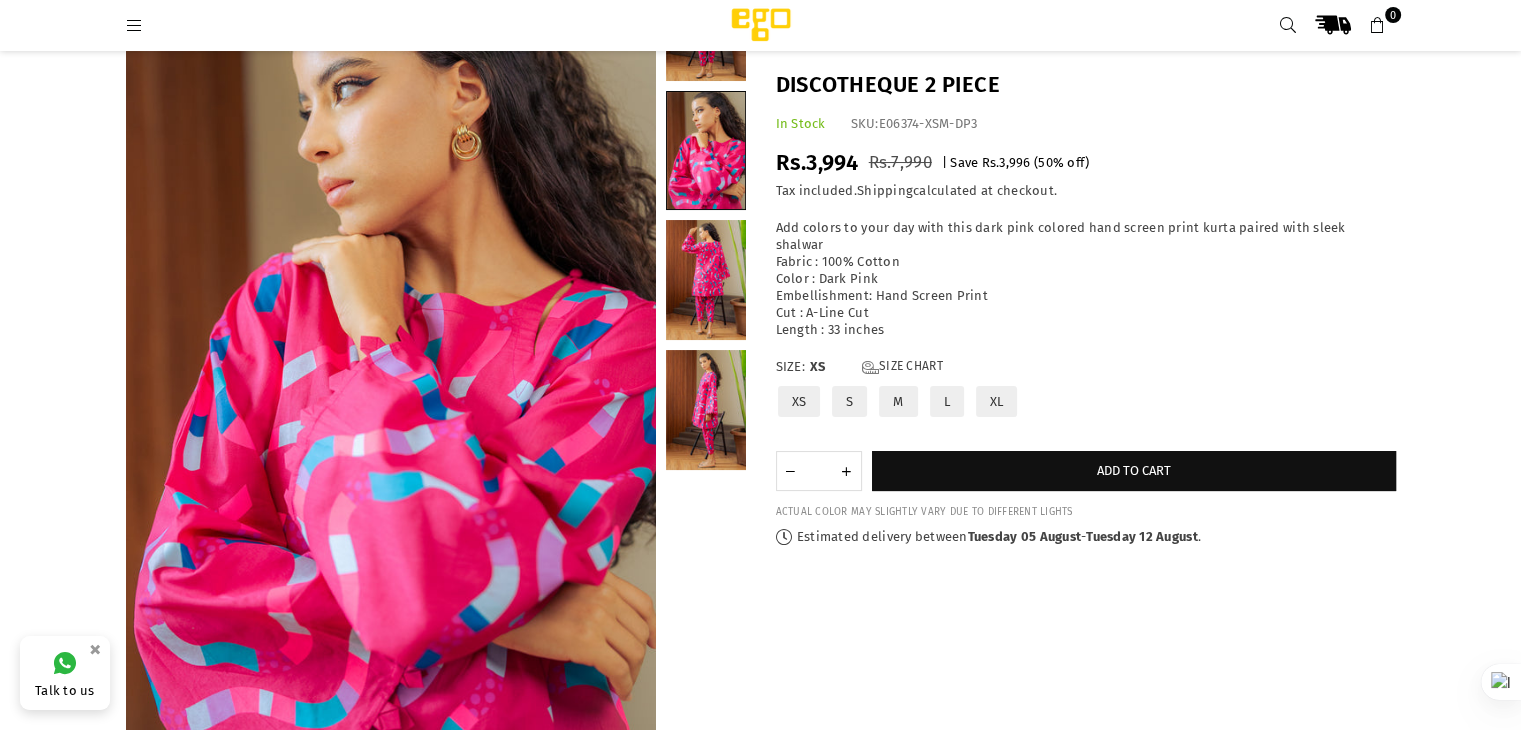 click at bounding box center [706, 410] 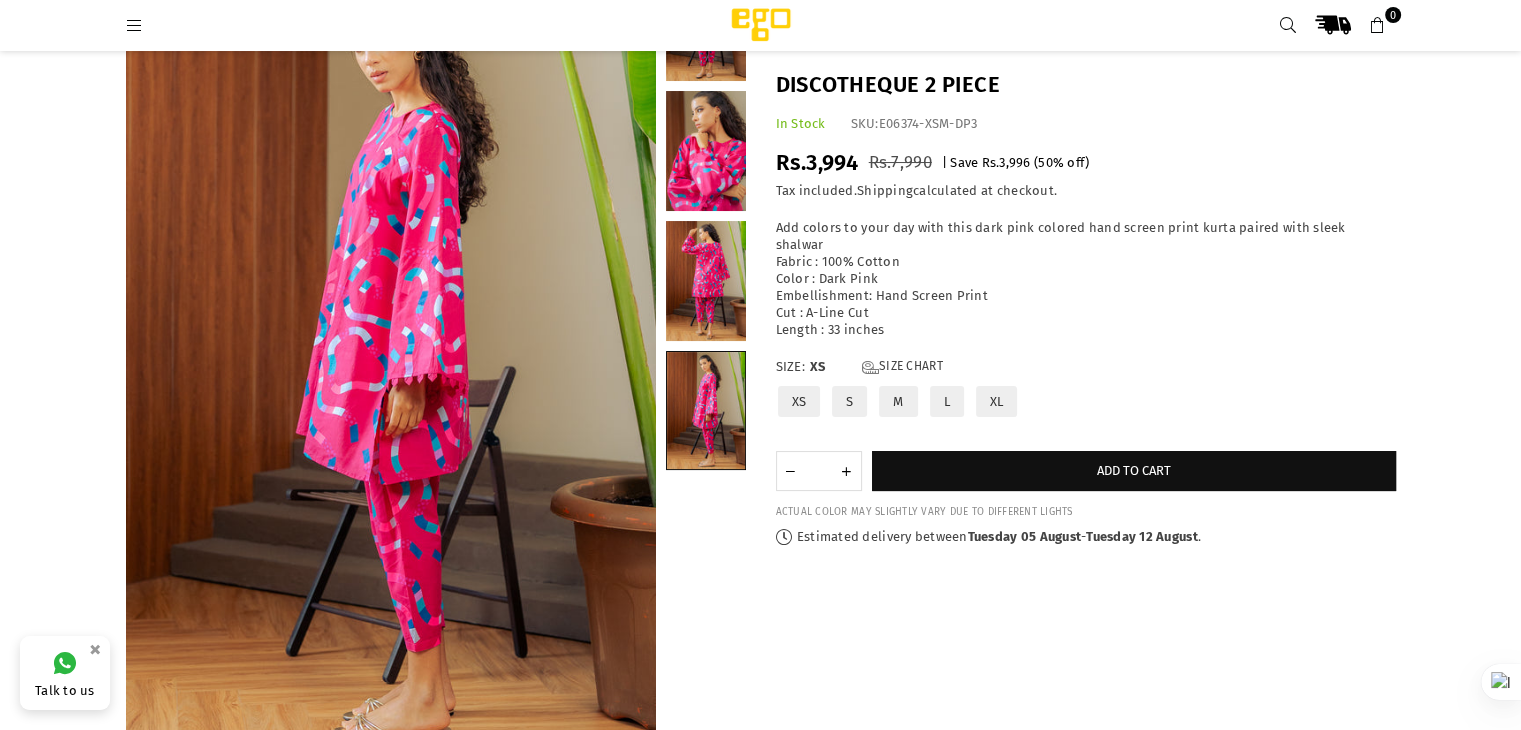 drag, startPoint x: 1519, startPoint y: 119, endPoint x: 1530, endPoint y: 140, distance: 23.70654 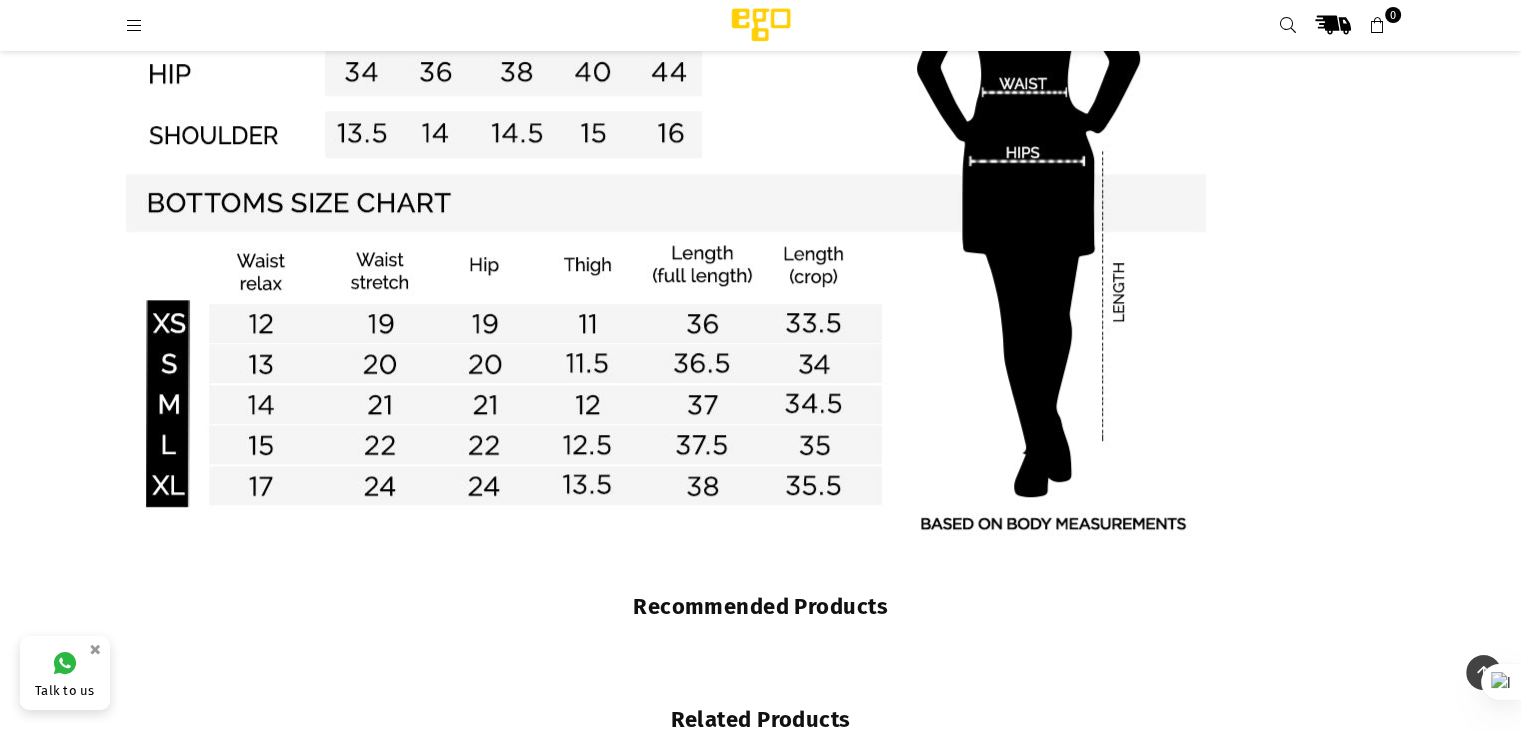 drag, startPoint x: 1530, startPoint y: 140, endPoint x: 1535, endPoint y: 525, distance: 385.03247 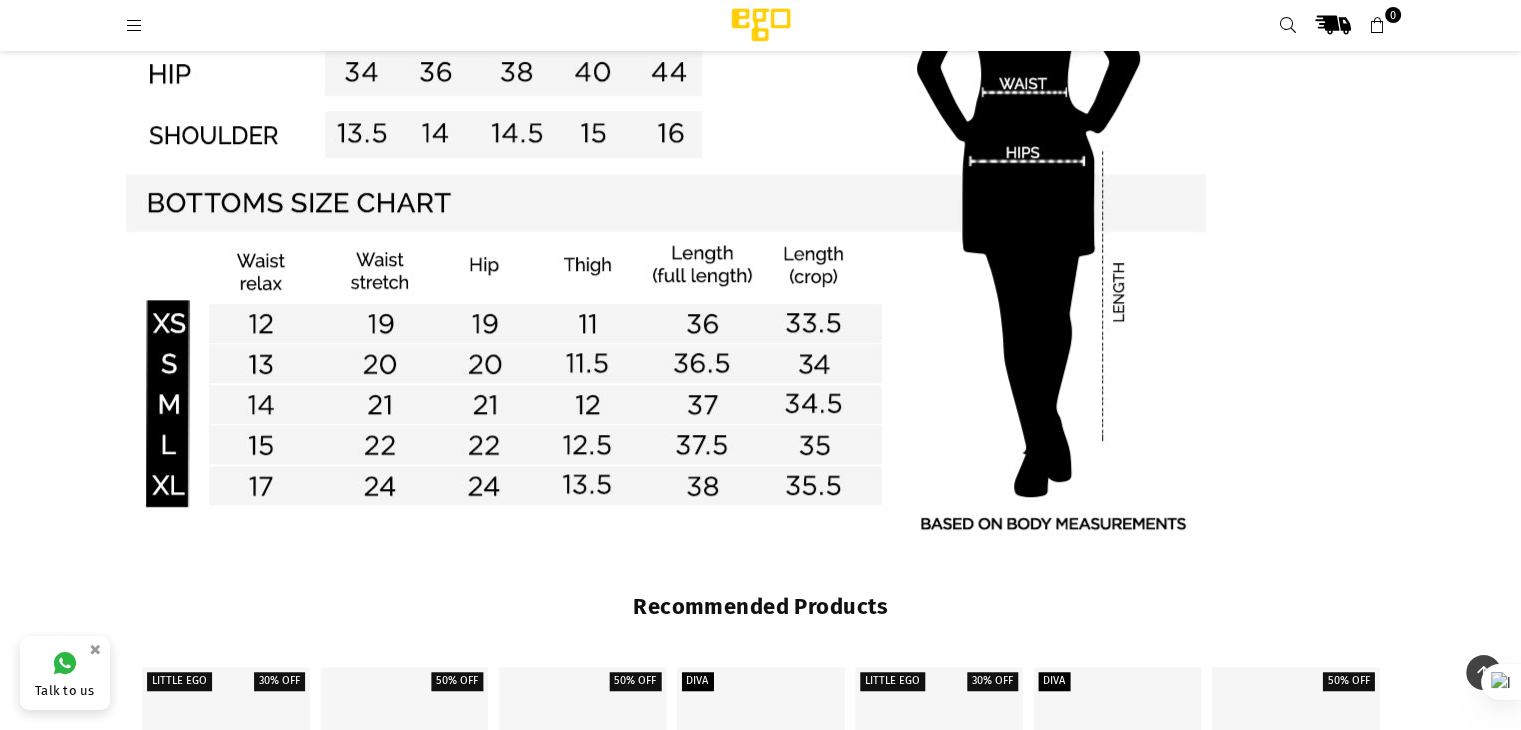 scroll, scrollTop: 1791, scrollLeft: 0, axis: vertical 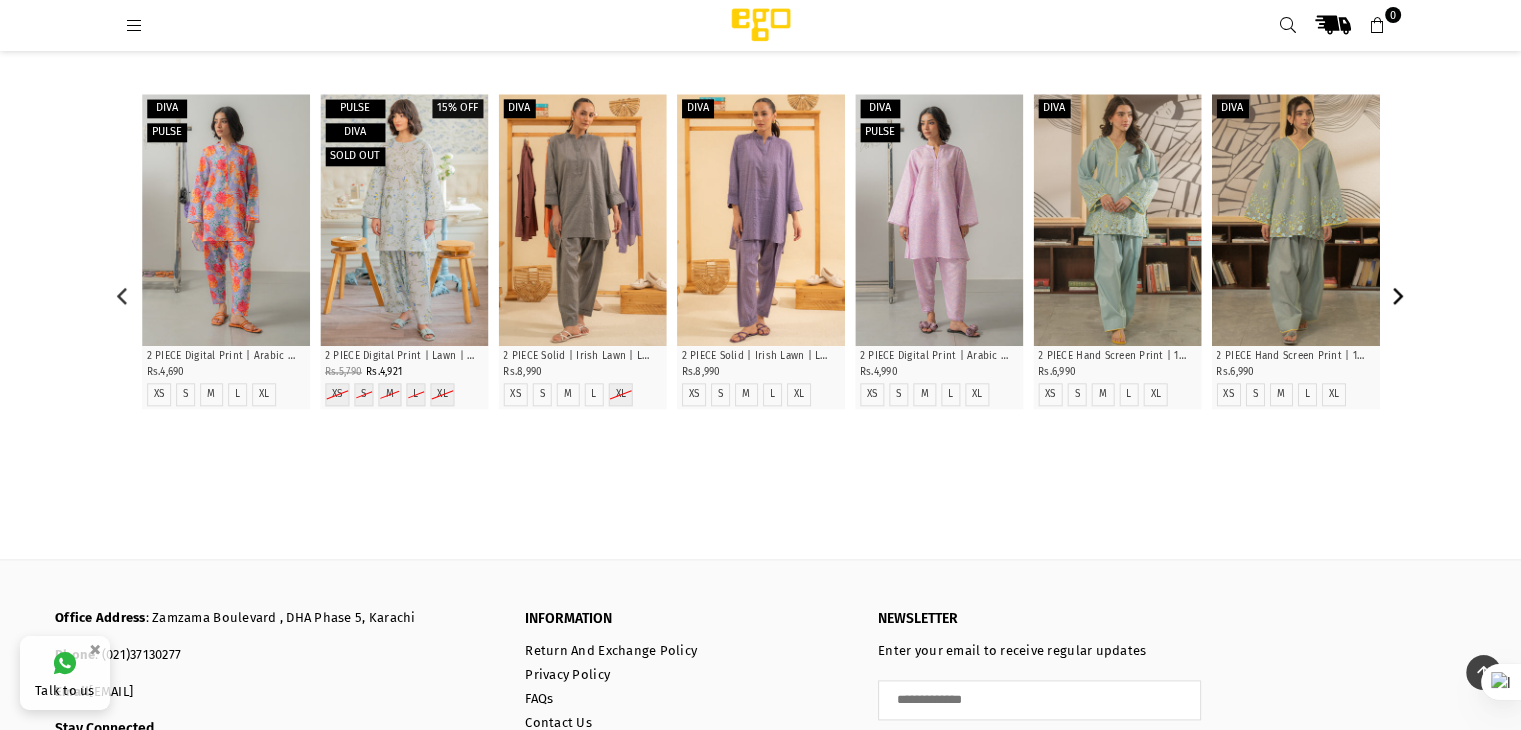 click 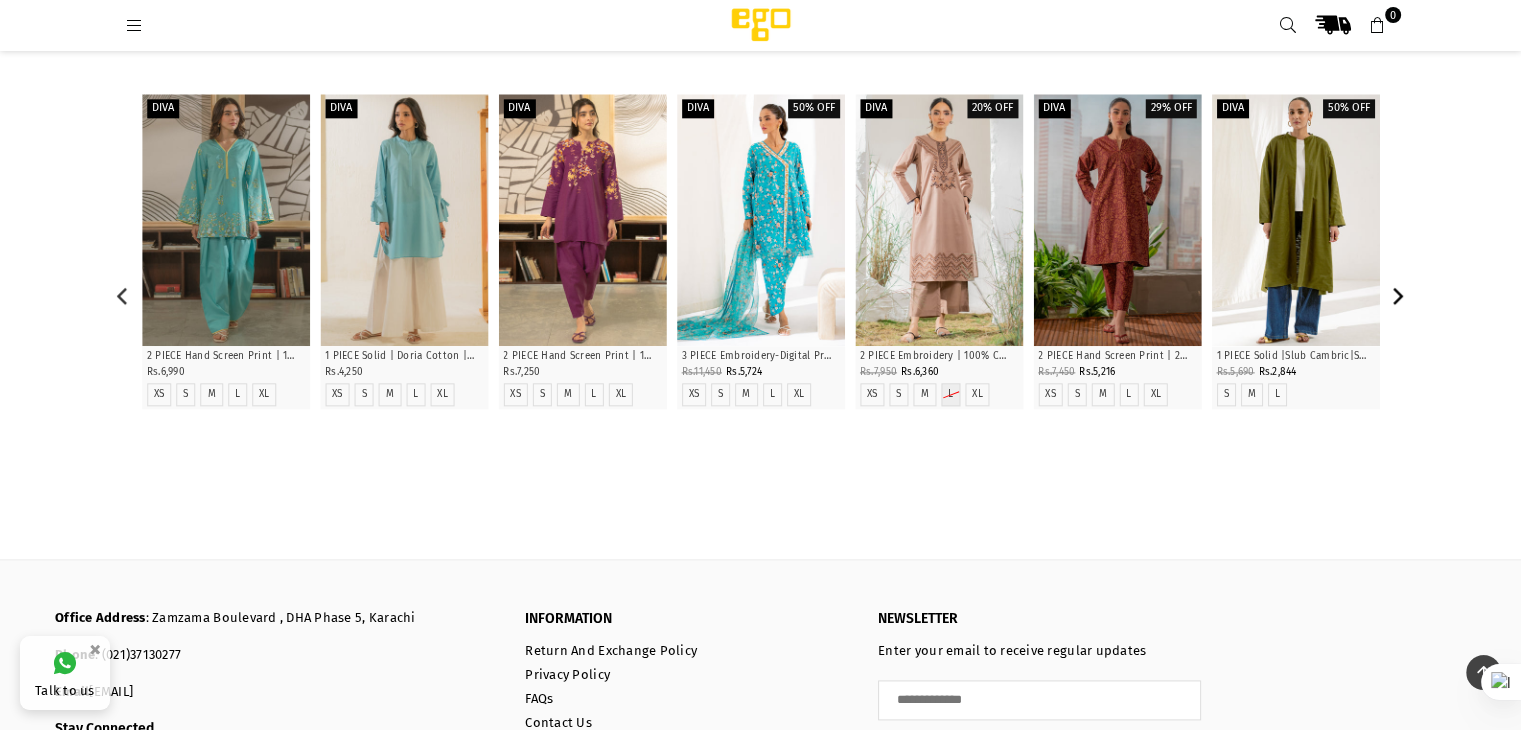 click 